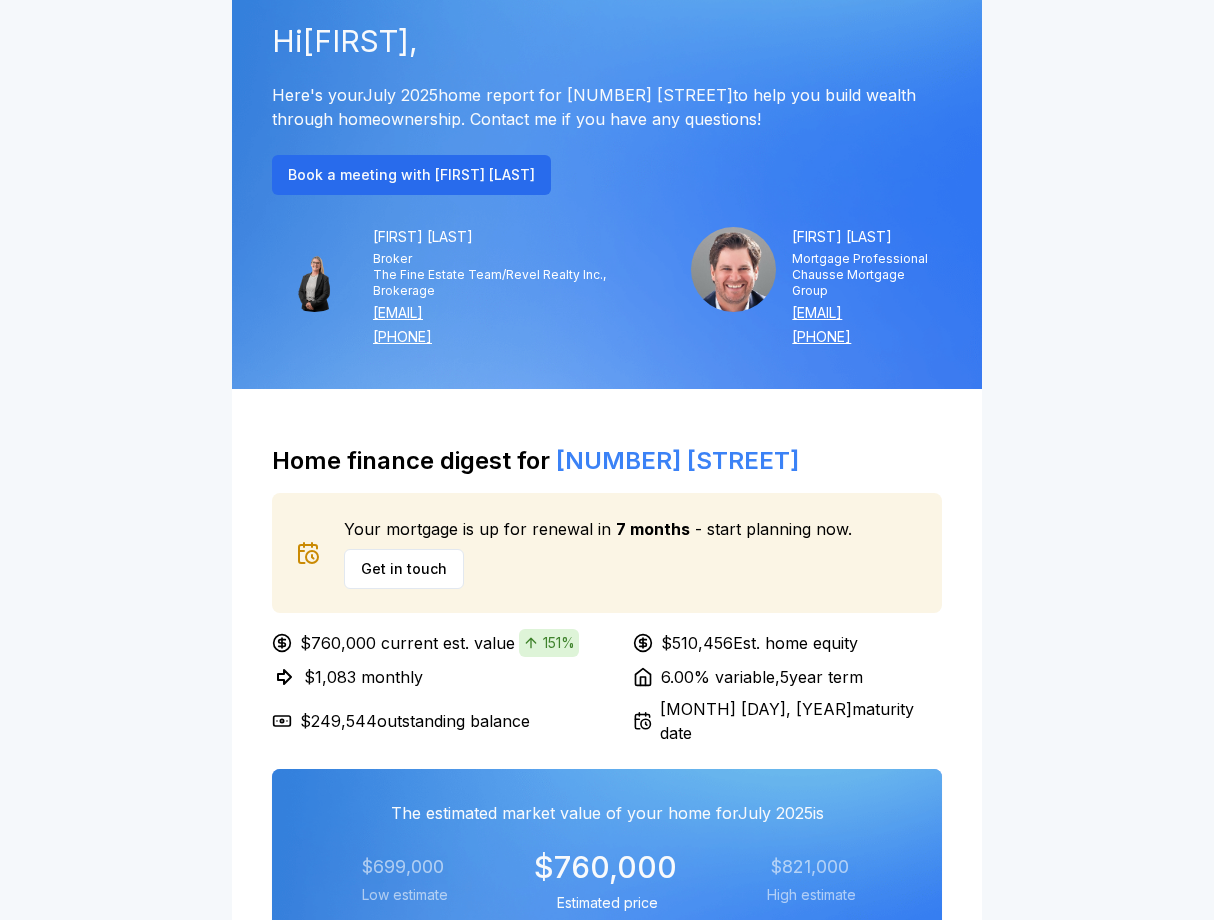 scroll, scrollTop: 267, scrollLeft: 0, axis: vertical 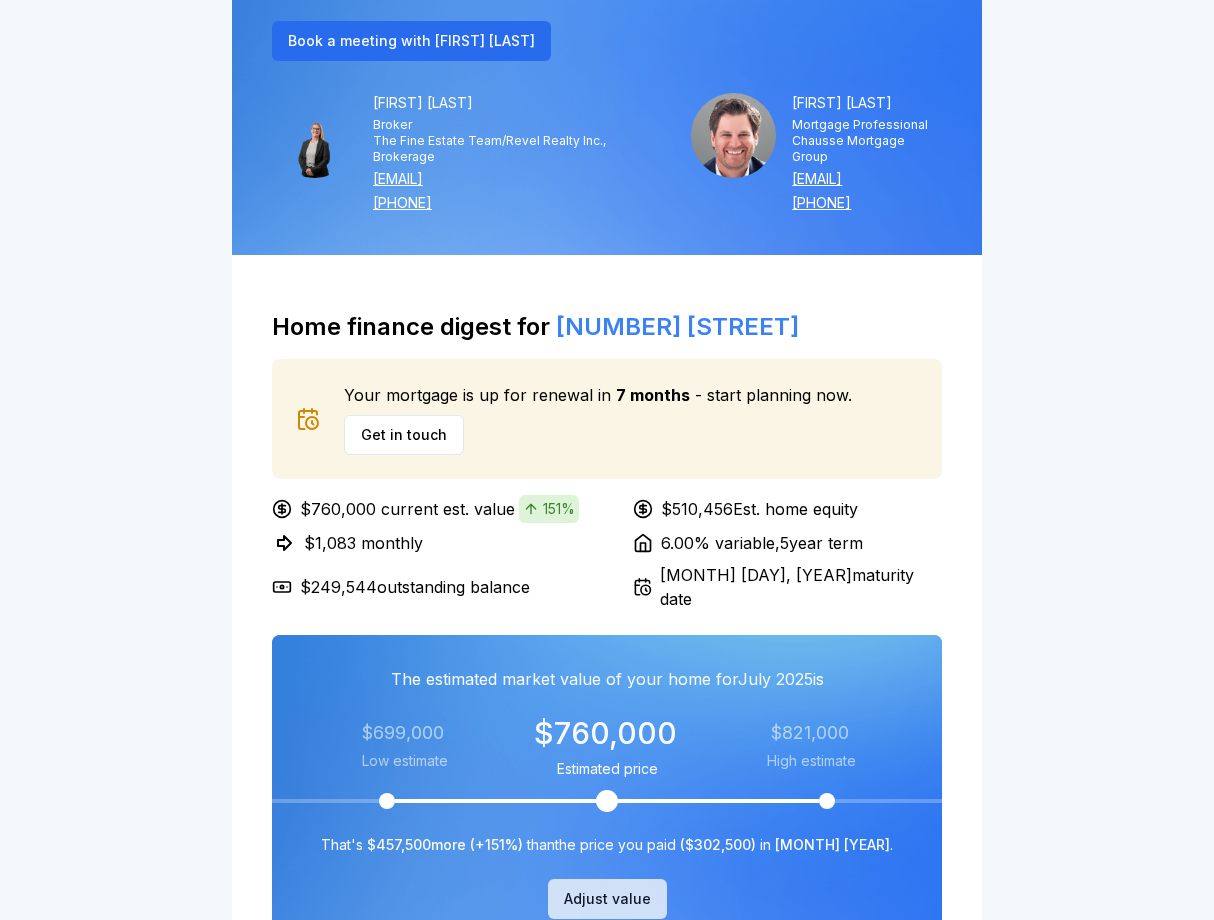 click on "Adjust value" at bounding box center [607, 899] 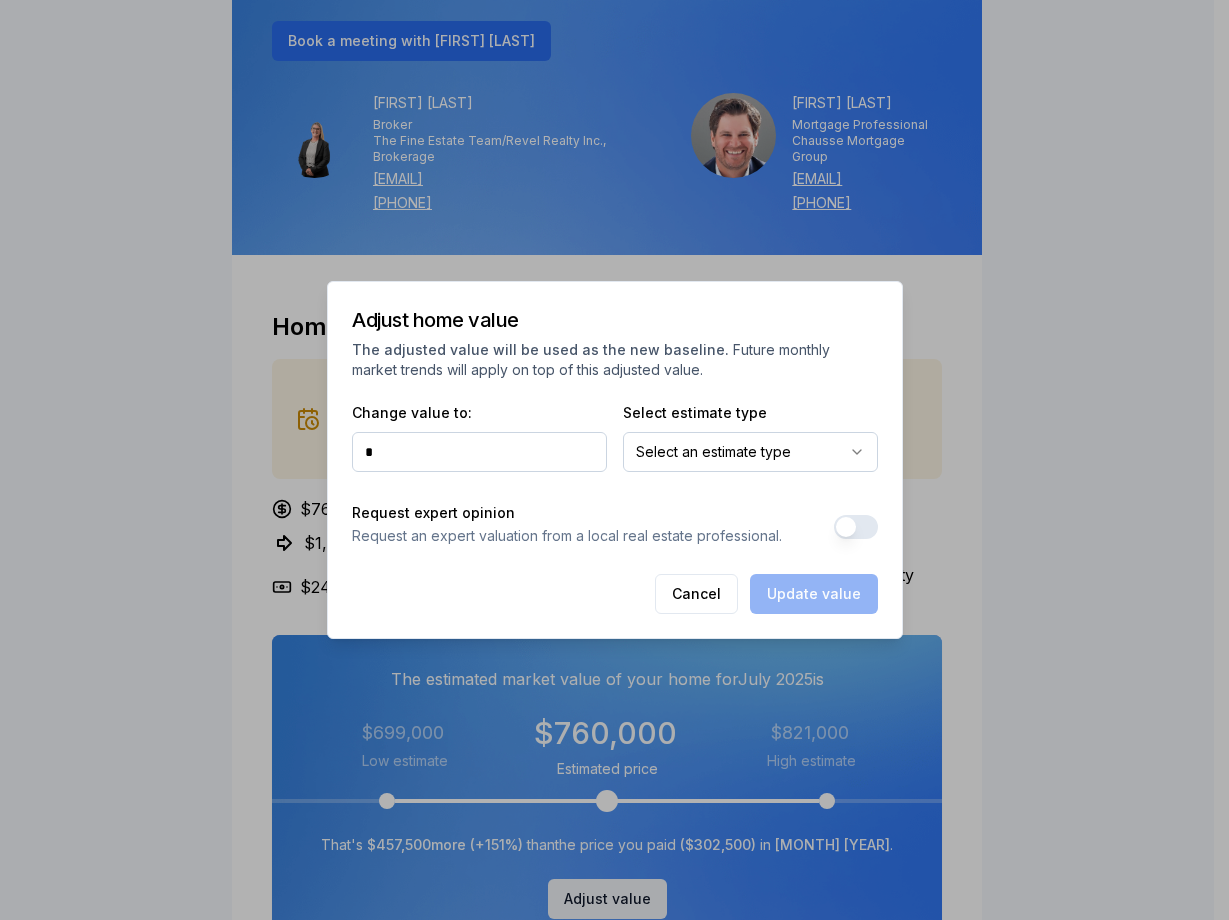 click on "own well Hi  Sharon , Here's your  July 2025  home report for   5014 Valley Way  to help you build wealth through homeownership. Contact me if you have any questions! Book a meeting with Crystal Simons Crystal Simons Broker The Fine Estate Team/Revel Realty Inc., Brokerage crystal@revelrealty.ca (289) 241-3584 Justin Chausse Mortgage Professional Chausse Mortgage Group justin@chaussefinancial.com (905) 684-9595 Home finance digest for   5014 Valley Way Your mortgage is up for renewal in   7   months   - start planning now. Get in touch $760,000   current est. value 151% $510,456  Est. home equity $1,083   monthly 6.00%   variable ,  5  year term $249,544  outstanding balance March 1, 2026  maturity date The estimated market value of your home for  July 2025  is $699,000 Low estimate $760,000 Estimated price $821,000 High estimate $760,000 Estimated price $699,000 Low estimate $821,000 High estimate That's   $457,500  more (+ 151% )   than  the price you paid   ( $302,500 )   in   July 2015 . Adjust value $1M" at bounding box center [607, 1913] 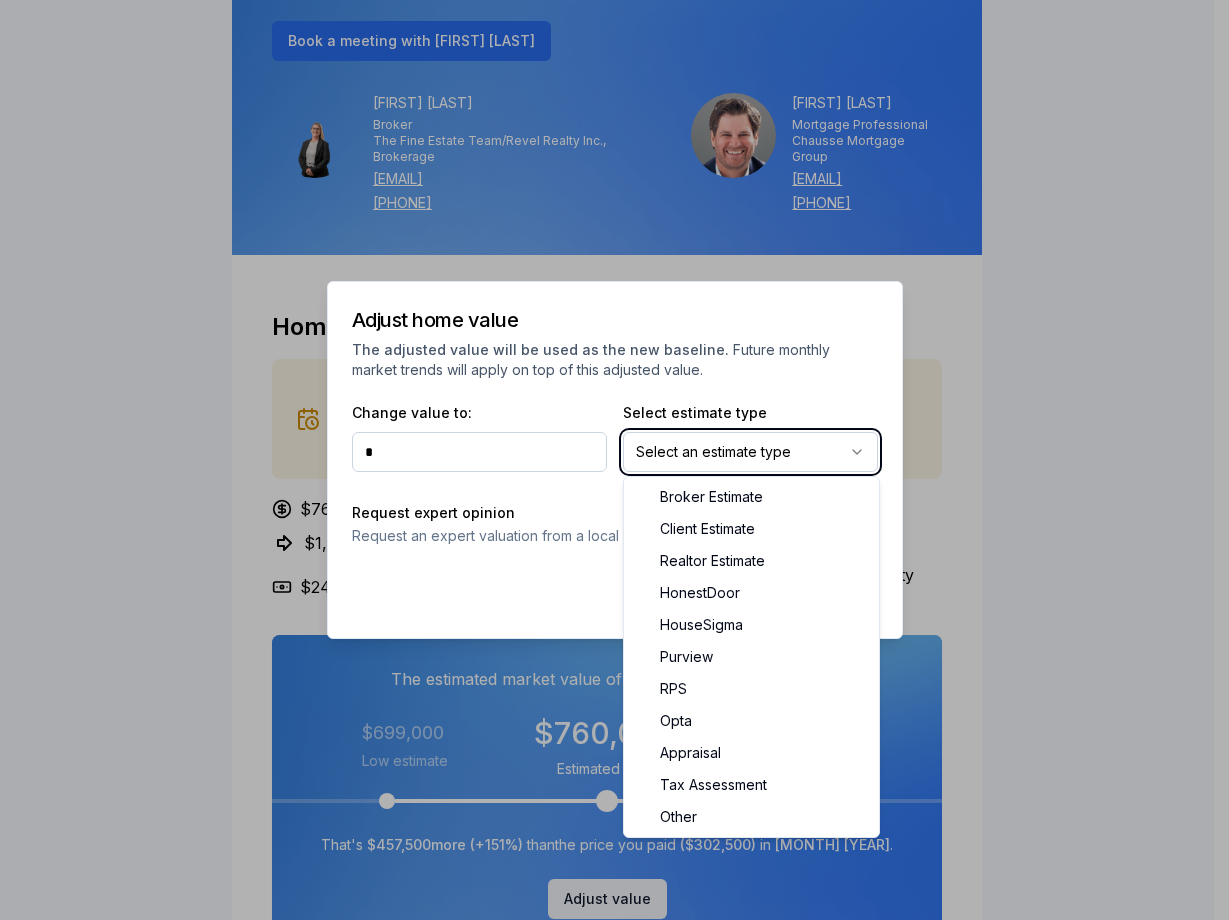 click on "own well Hi  Sharon , Here's your  July 2025  home report for   5014 Valley Way  to help you build wealth through homeownership. Contact me if you have any questions! Book a meeting with Crystal Simons Crystal Simons Broker The Fine Estate Team/Revel Realty Inc., Brokerage crystal@revelrealty.ca (289) 241-3584 Justin Chausse Mortgage Professional Chausse Mortgage Group justin@chaussefinancial.com (905) 684-9595 Home finance digest for   5014 Valley Way Your mortgage is up for renewal in   7   months   - start planning now. Get in touch $760,000   current est. value 151% $510,456  Est. home equity $1,083   monthly 6.00%   variable ,  5  year term $249,544  outstanding balance March 1, 2026  maturity date The estimated market value of your home for  July 2025  is $699,000 Low estimate $760,000 Estimated price $821,000 High estimate $760,000 Estimated price $699,000 Low estimate $821,000 High estimate That's   $457,500  more (+ 151% )   than  the price you paid   ( $302,500 )   in   July 2015 . Adjust value $1M" at bounding box center [607, 1913] 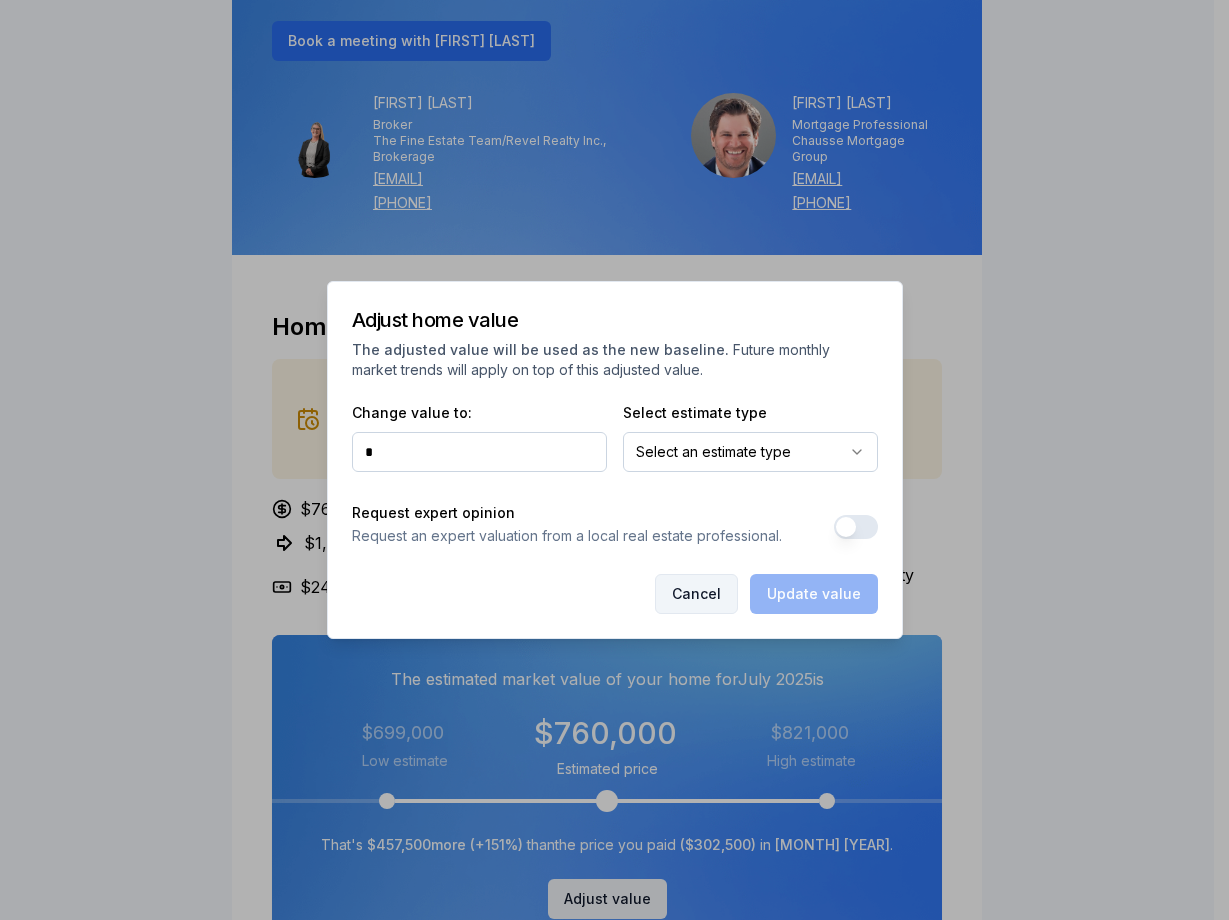 click on "Cancel" at bounding box center (696, 594) 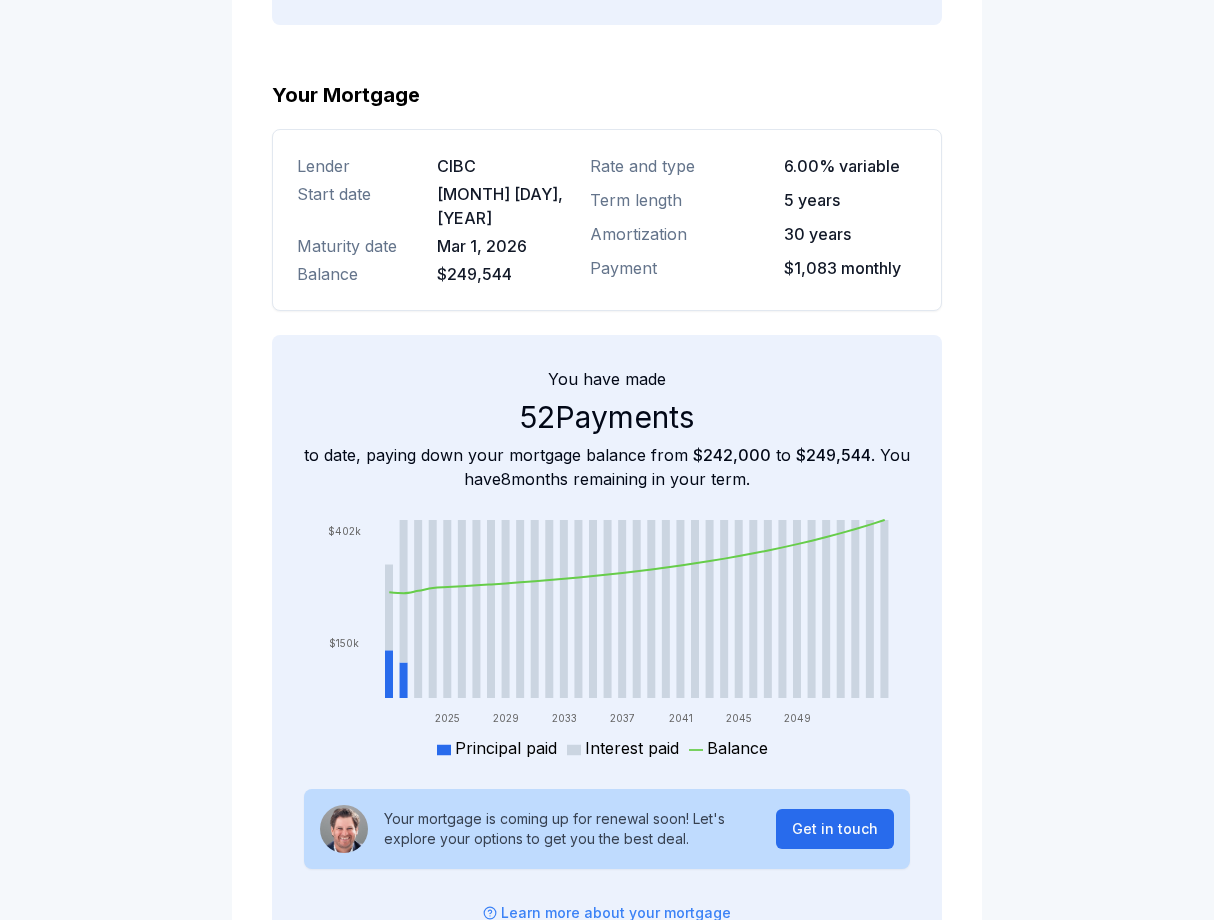 scroll, scrollTop: 3067, scrollLeft: 0, axis: vertical 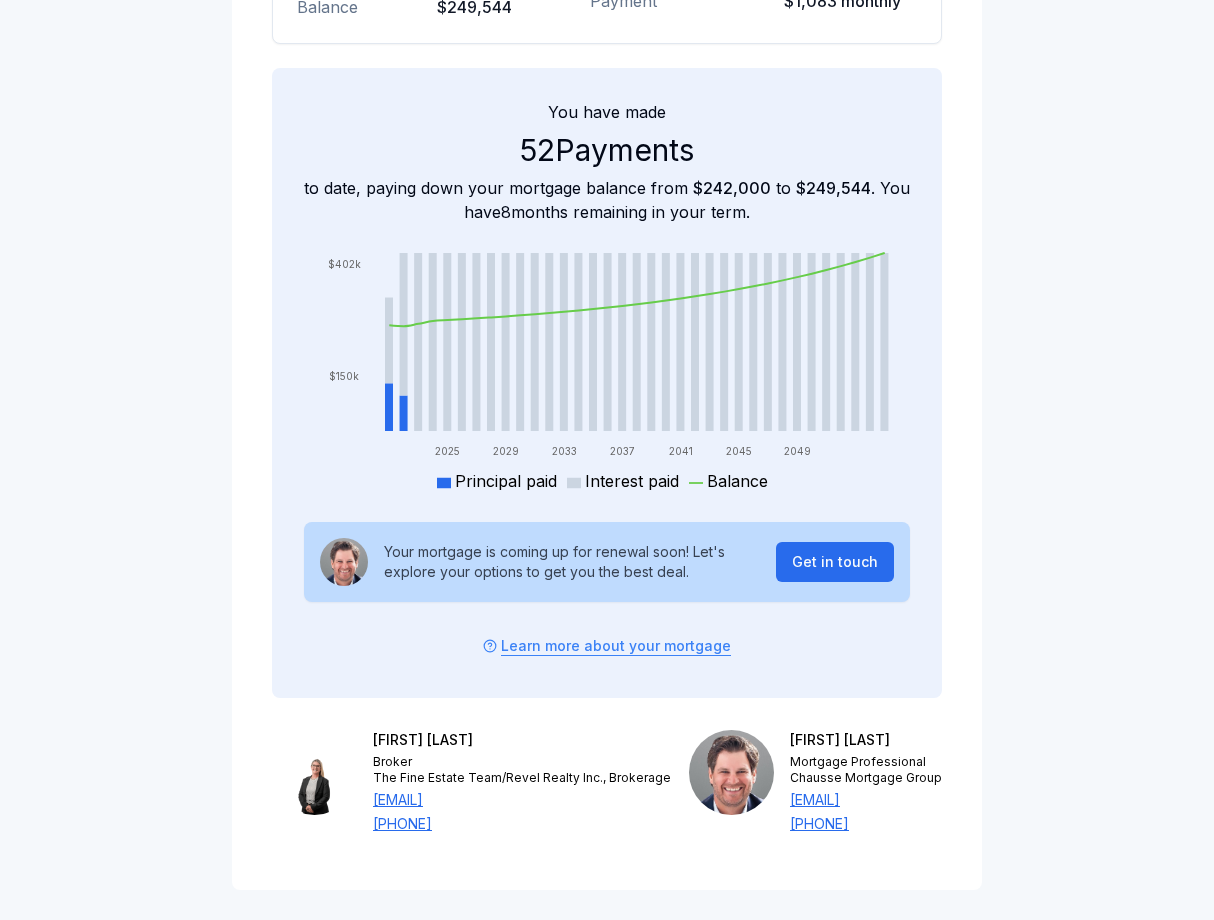 click on "Learn more about your mortgage" at bounding box center [607, 646] 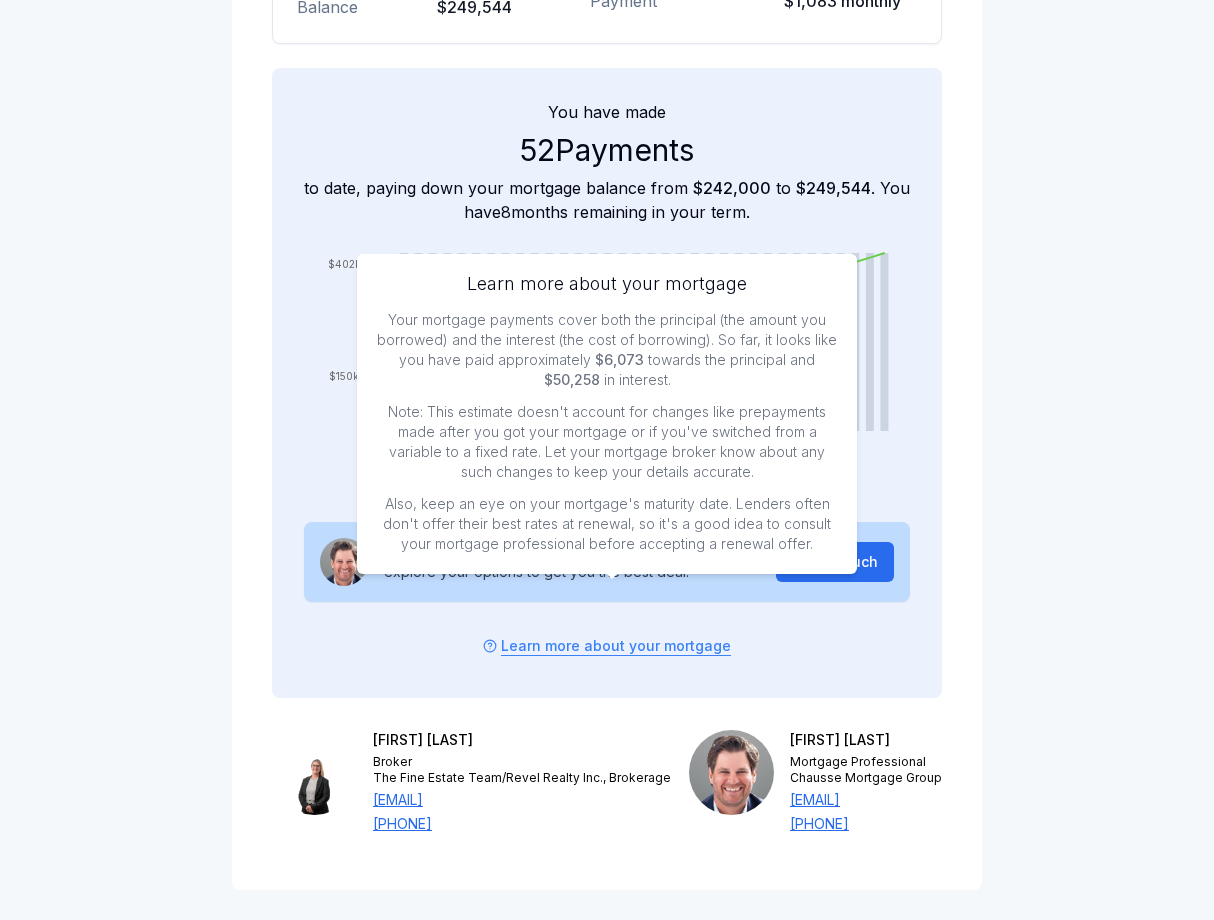 scroll, scrollTop: 3200, scrollLeft: 0, axis: vertical 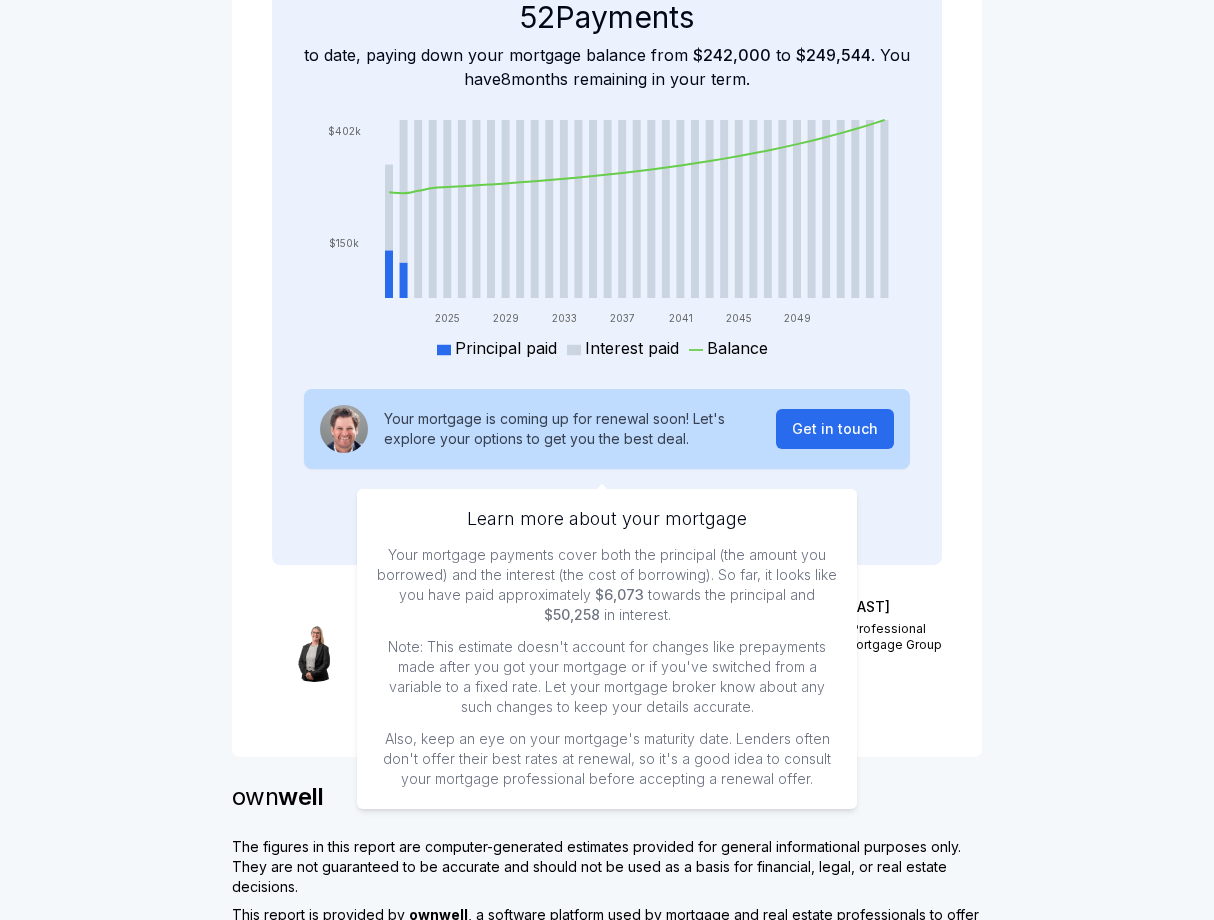 click on "own well Hi  Sharon , Here's your  July 2025  home report for   5014 Valley Way  to help you build wealth through homeownership. Contact me if you have any questions! Book a meeting with Crystal Simons Crystal Simons Broker The Fine Estate Team/Revel Realty Inc., Brokerage crystal@revelrealty.ca (289) 241-3584 Justin Chausse Mortgage Professional Chausse Mortgage Group justin@chaussefinancial.com (905) 684-9595 Home finance digest for   5014 Valley Way Your mortgage is up for renewal in   7   months   - start planning now. Get in touch $760,000   current est. value 151% $510,456  Est. home equity $1,083   monthly 6.00%   variable ,  5  year term $249,544  outstanding balance March 1, 2026  maturity date The estimated market value of your home for  July 2025  is $699,000 Low estimate $760,000 Estimated price $821,000 High estimate $760,000 Estimated price $699,000 Low estimate $821,000 High estimate That's   $457,500  more (+ 151% )   than  the price you paid   ( $302,500 )   in   July 2015 . Adjust value $1M" at bounding box center (607, -1020) 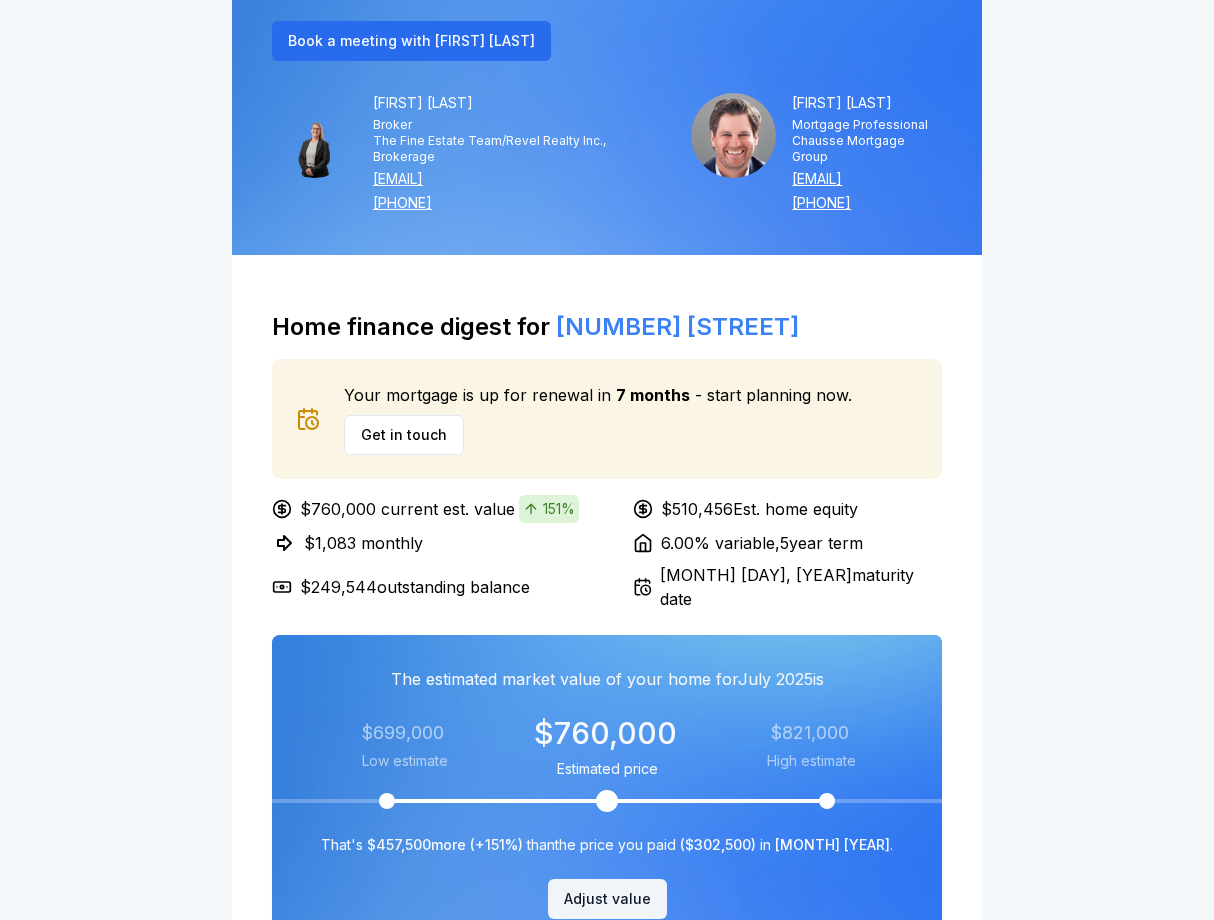 scroll, scrollTop: 533, scrollLeft: 0, axis: vertical 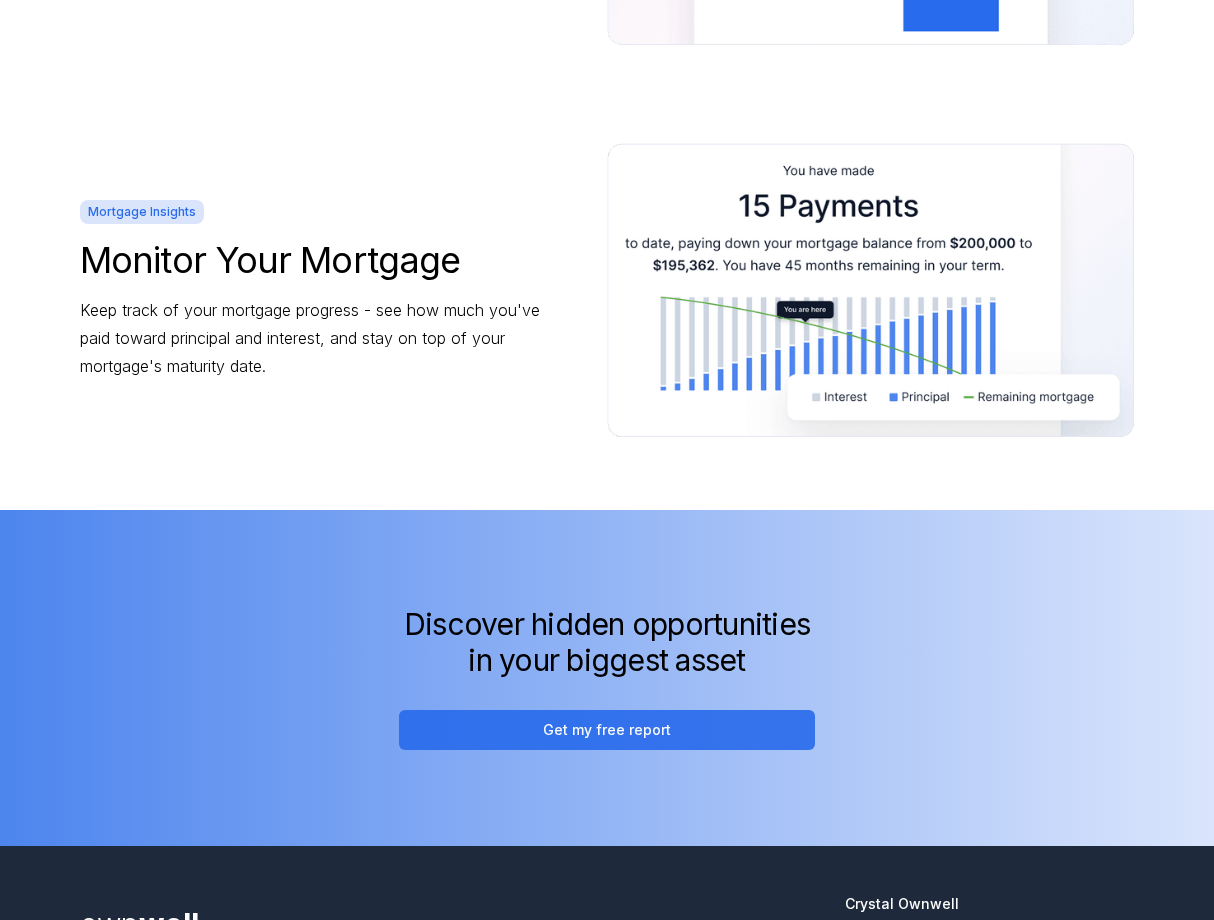 click on "Get my free report" at bounding box center [607, 730] 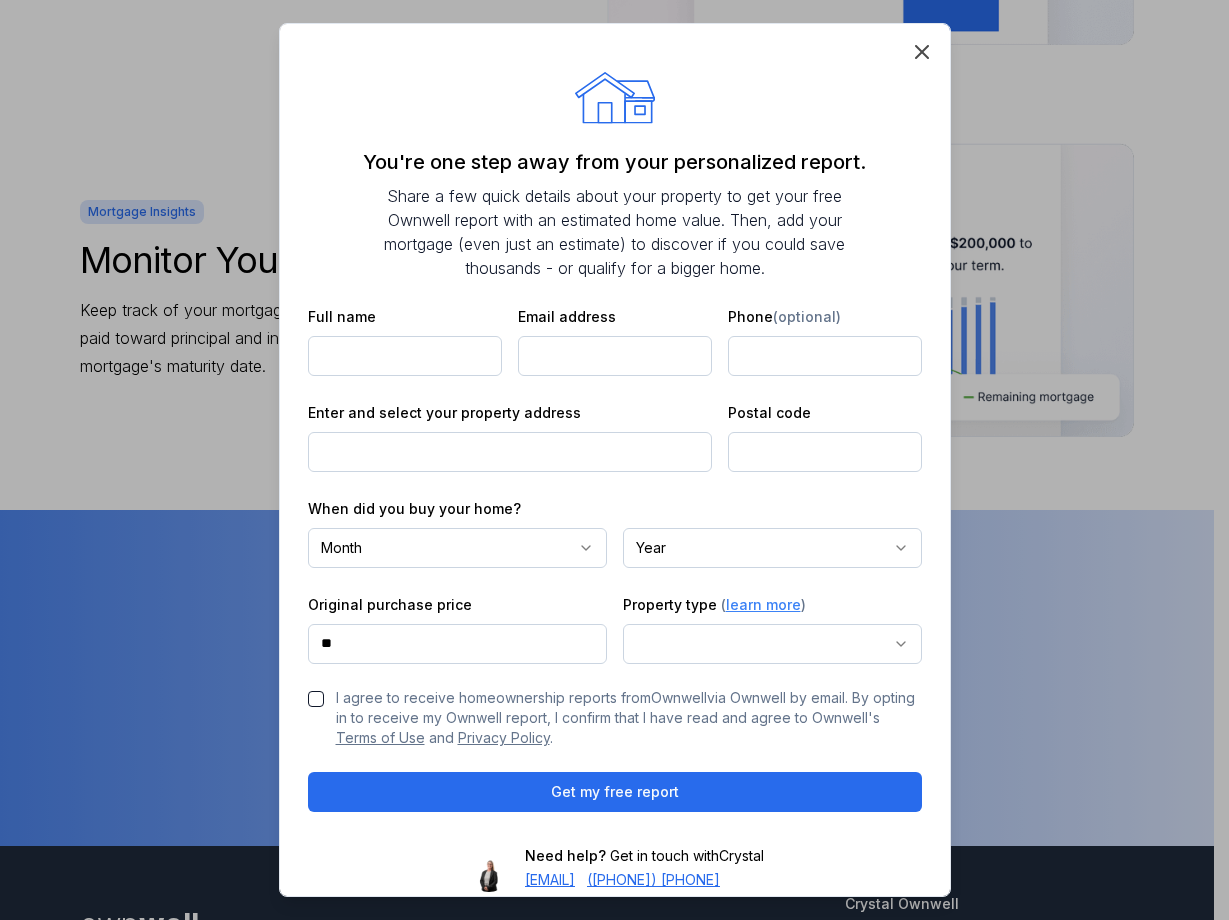 scroll, scrollTop: 44, scrollLeft: 0, axis: vertical 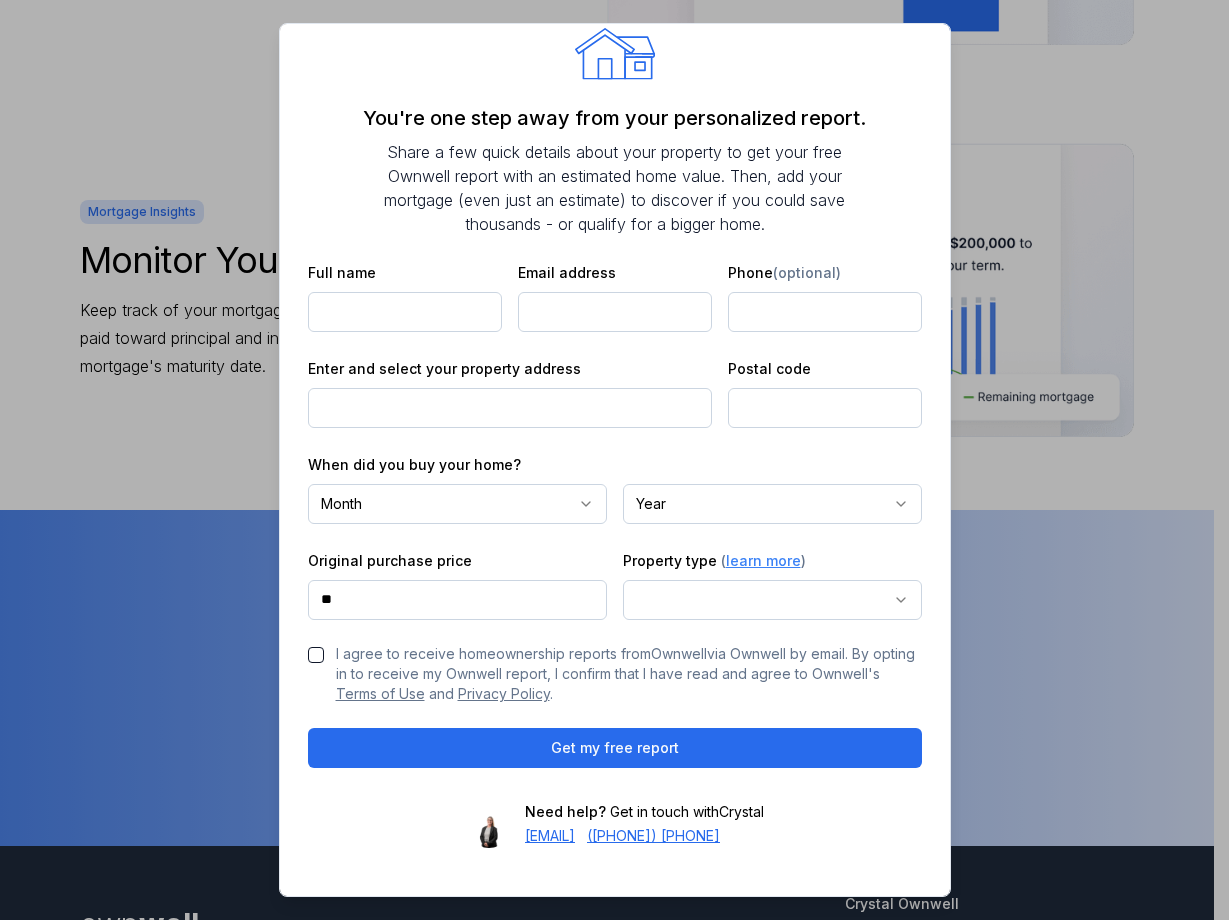 click at bounding box center [405, 312] 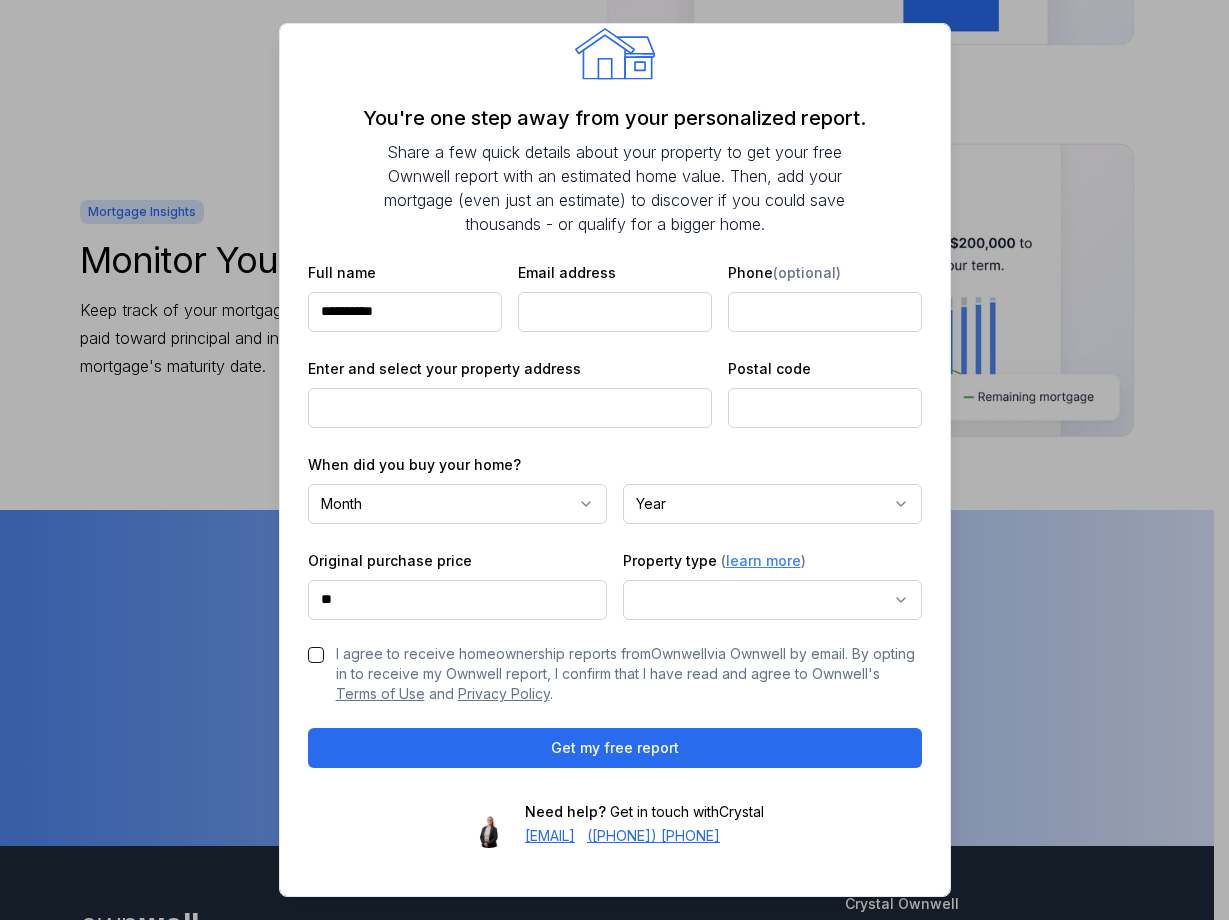 type on "**********" 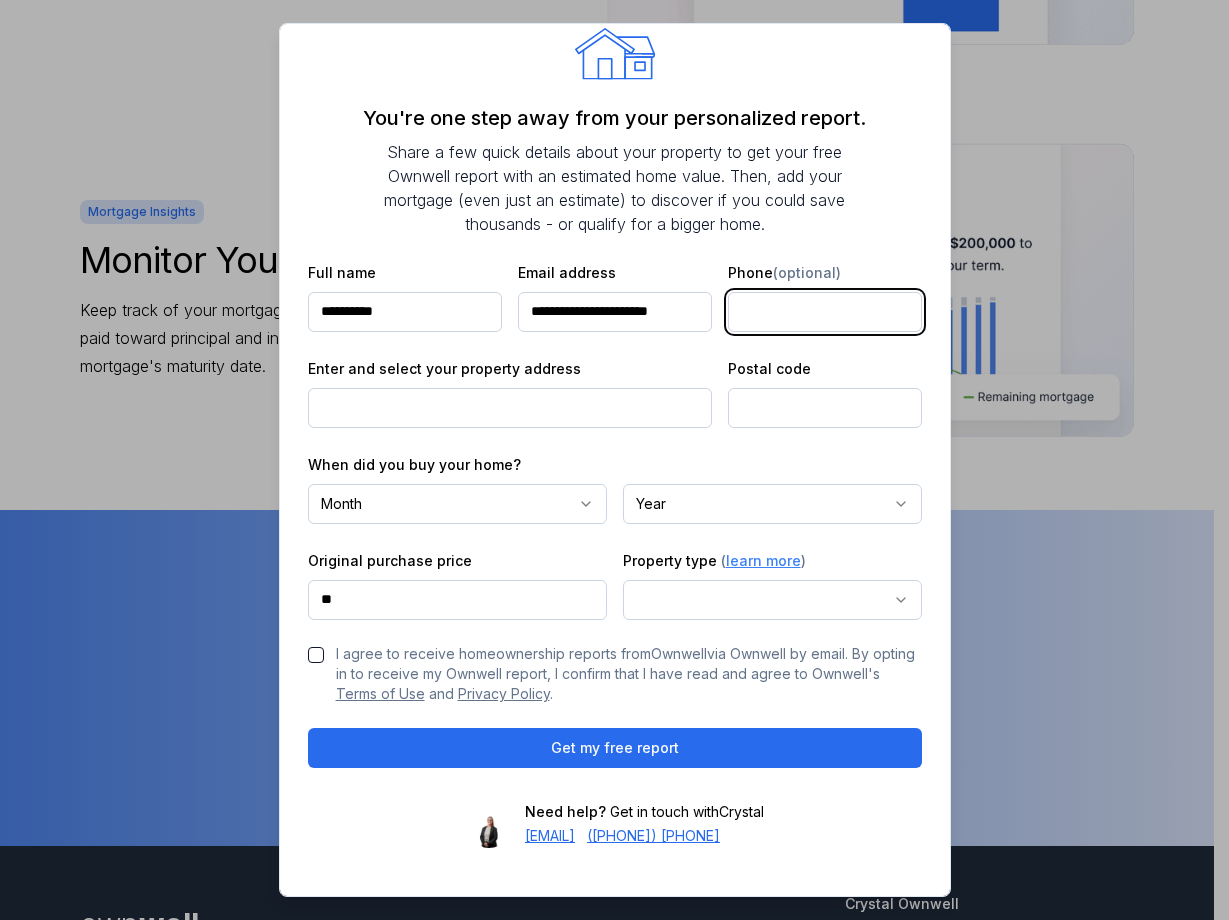 type on "**********" 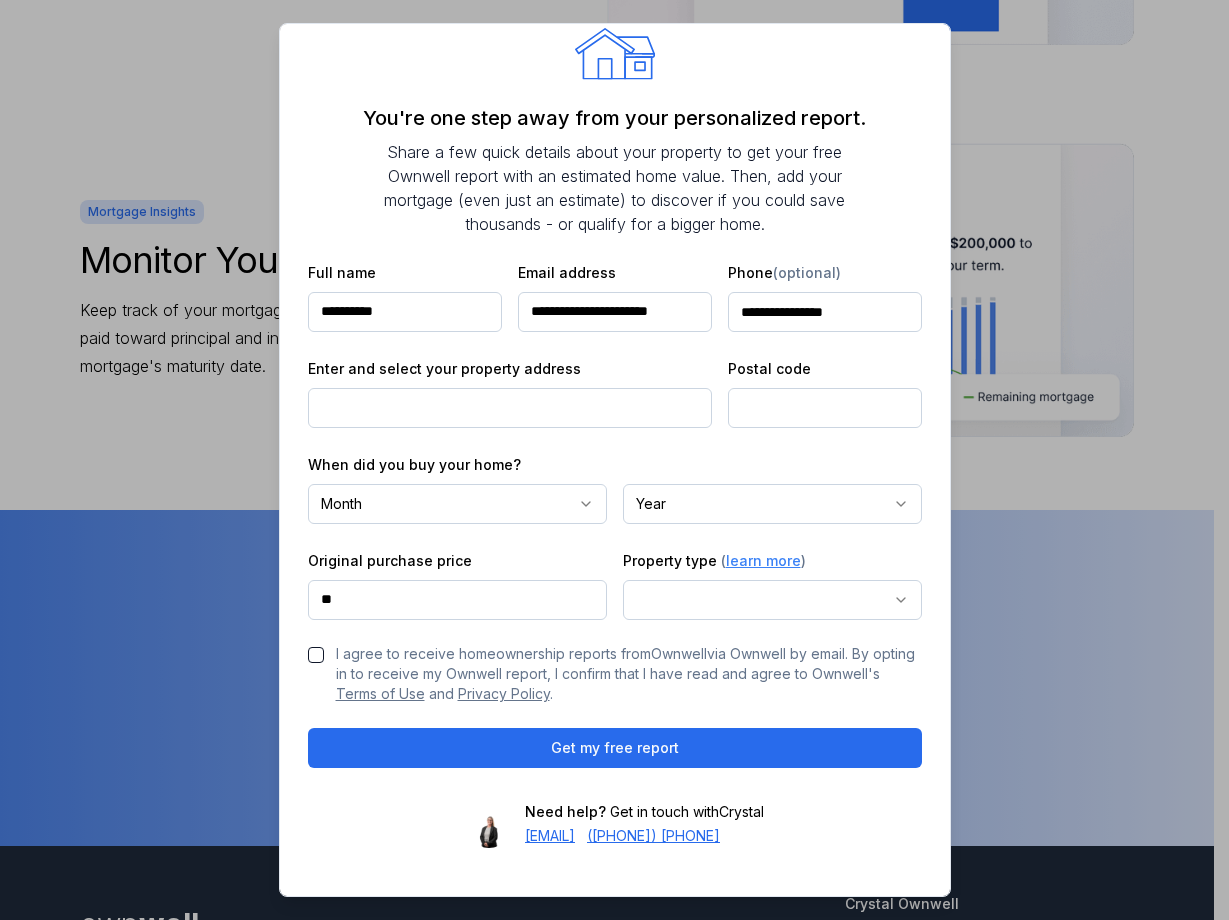 type on "**********" 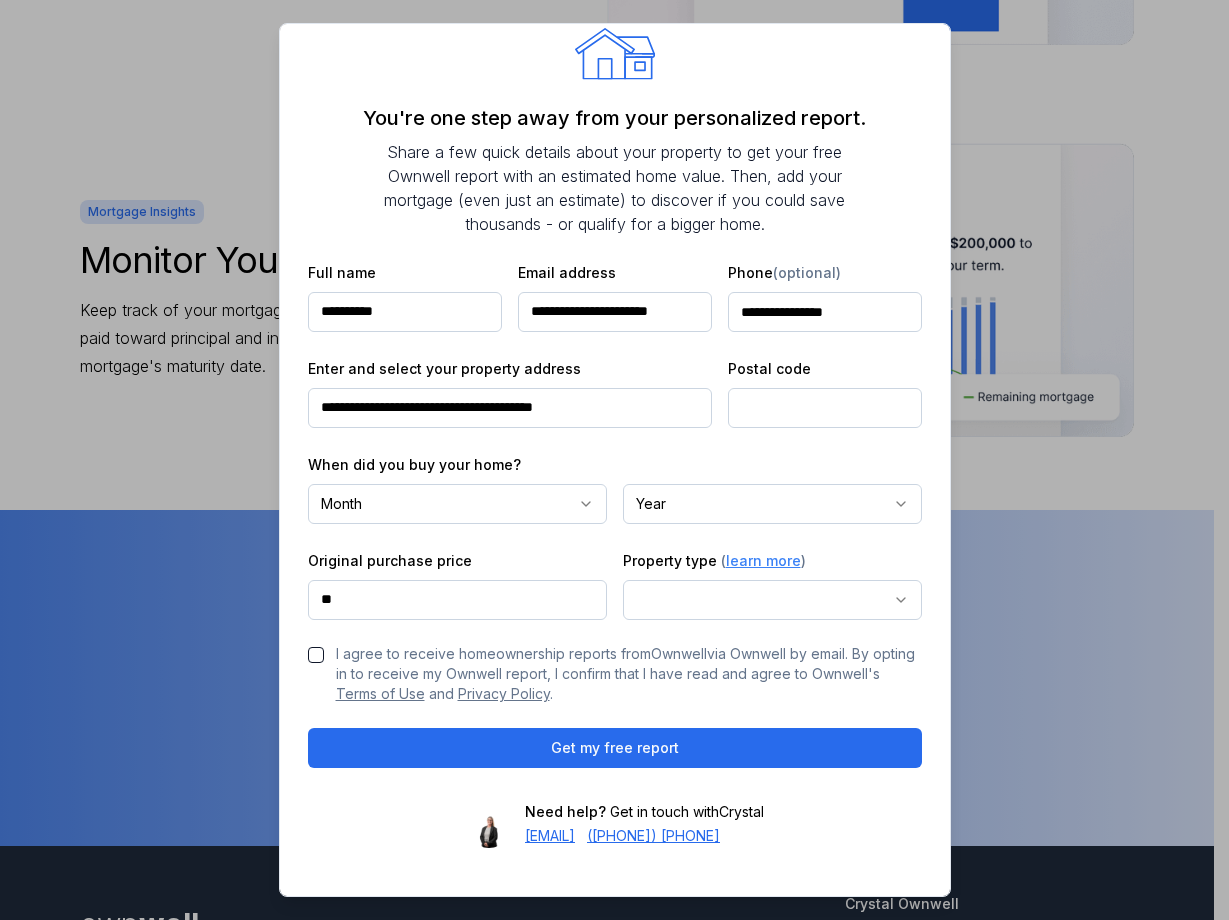 type on "*******" 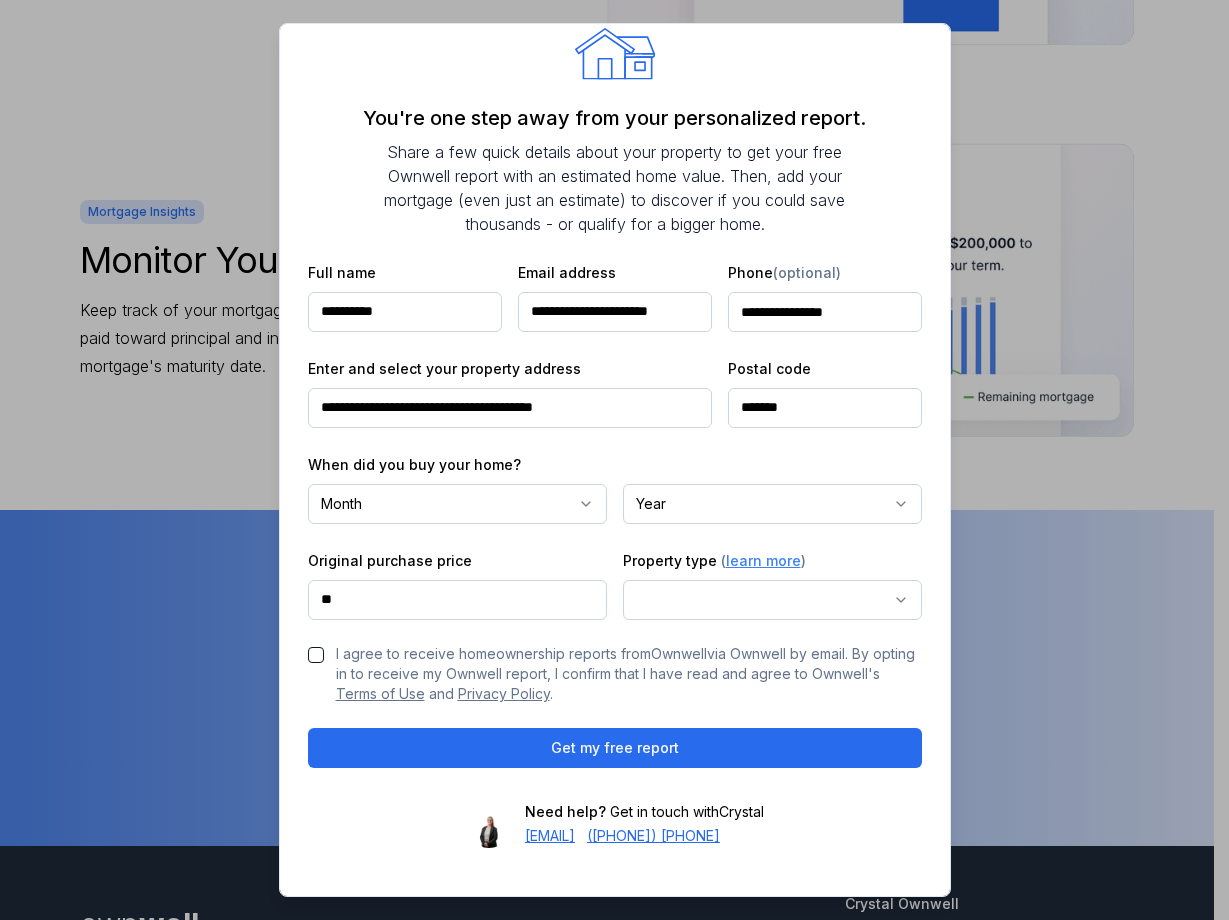 click on "own well Unlock the full potential of your home Whether you'd like to upgrade to a bigger home, tap into equity for a renovation, or save thousands on your mortgage, Ownwell's personalized reports empower you with actionable insights to build wealth, save money, and take charge of your homeownership journey. Stay up to date with your home's current value, explore mortgage savings opportunities, and see how much equity you could access for future investments—all in one monthly report. Get my free report See How the Ownwell Report Helps You Save Money and Build Wealth Price Estimate Monitor Your Home's Value Stay updated with monthly home price estimates. Savings Potential Identify Interest Savings Opportunities Discover opportunities to reduce interest payments and save thousands on your mortgage. Purchasing Power Track Your Purchasing Power See if upgrading to a bigger or better home is within reach, based on your home equity and current mortgage rates. Home Equity Tap Into Your Home Equity own well Crystal" at bounding box center (607, -677) 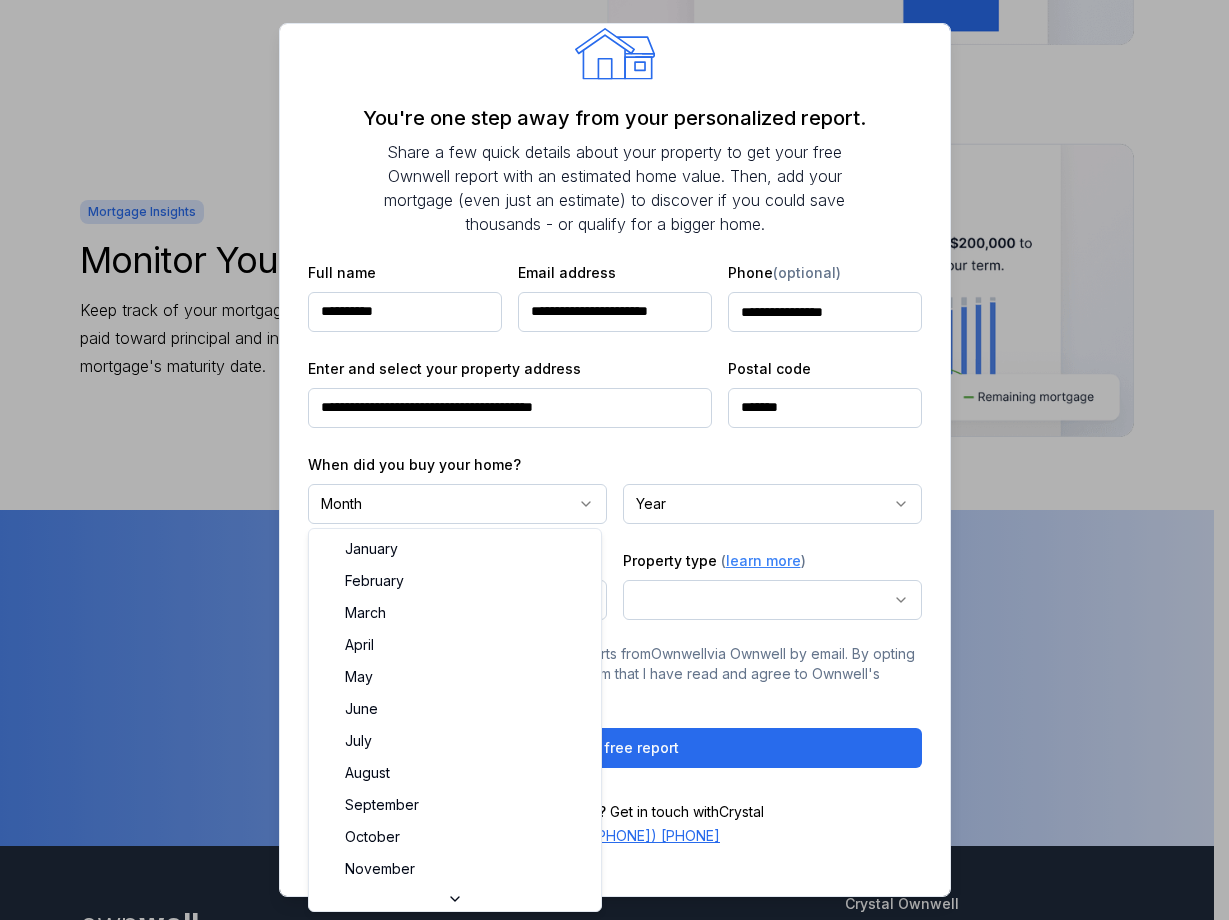select on "*" 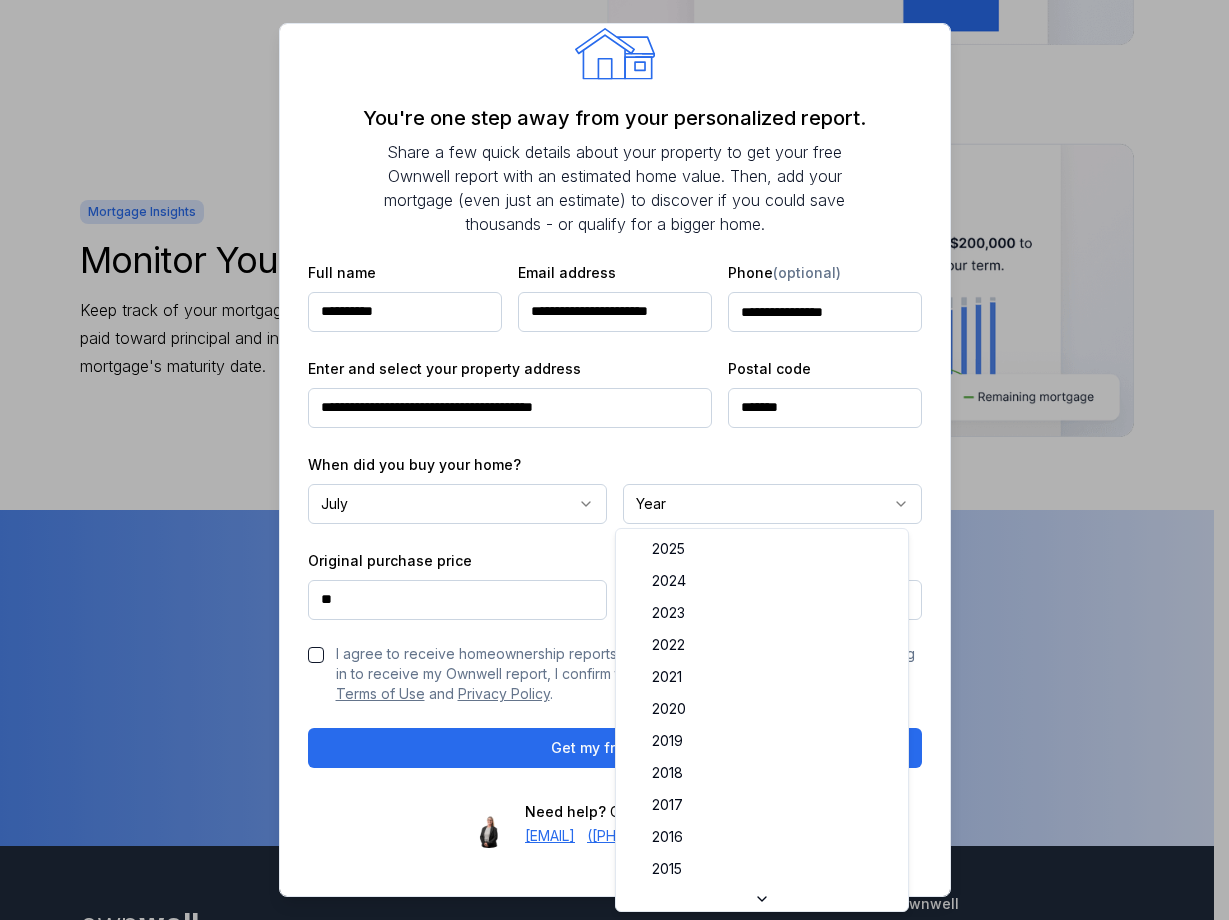 click on "own well Unlock the full potential of your home Whether you'd like to upgrade to a bigger home, tap into equity for a renovation, or save thousands on your mortgage, Ownwell's personalized reports empower you with actionable insights to build wealth, save money, and take charge of your homeownership journey. Stay up to date with your home's current value, explore mortgage savings opportunities, and see how much equity you could access for future investments—all in one monthly report. Get my free report See How the Ownwell Report Helps You Save Money and Build Wealth Price Estimate Monitor Your Home's Value Stay updated with monthly home price estimates. Savings Potential Identify Interest Savings Opportunities Discover opportunities to reduce interest payments and save thousands on your mortgage. Purchasing Power Track Your Purchasing Power See if upgrading to a bigger or better home is within reach, based on your home equity and current mortgage rates. Home Equity Tap Into Your Home Equity own well Crystal" at bounding box center (607, -677) 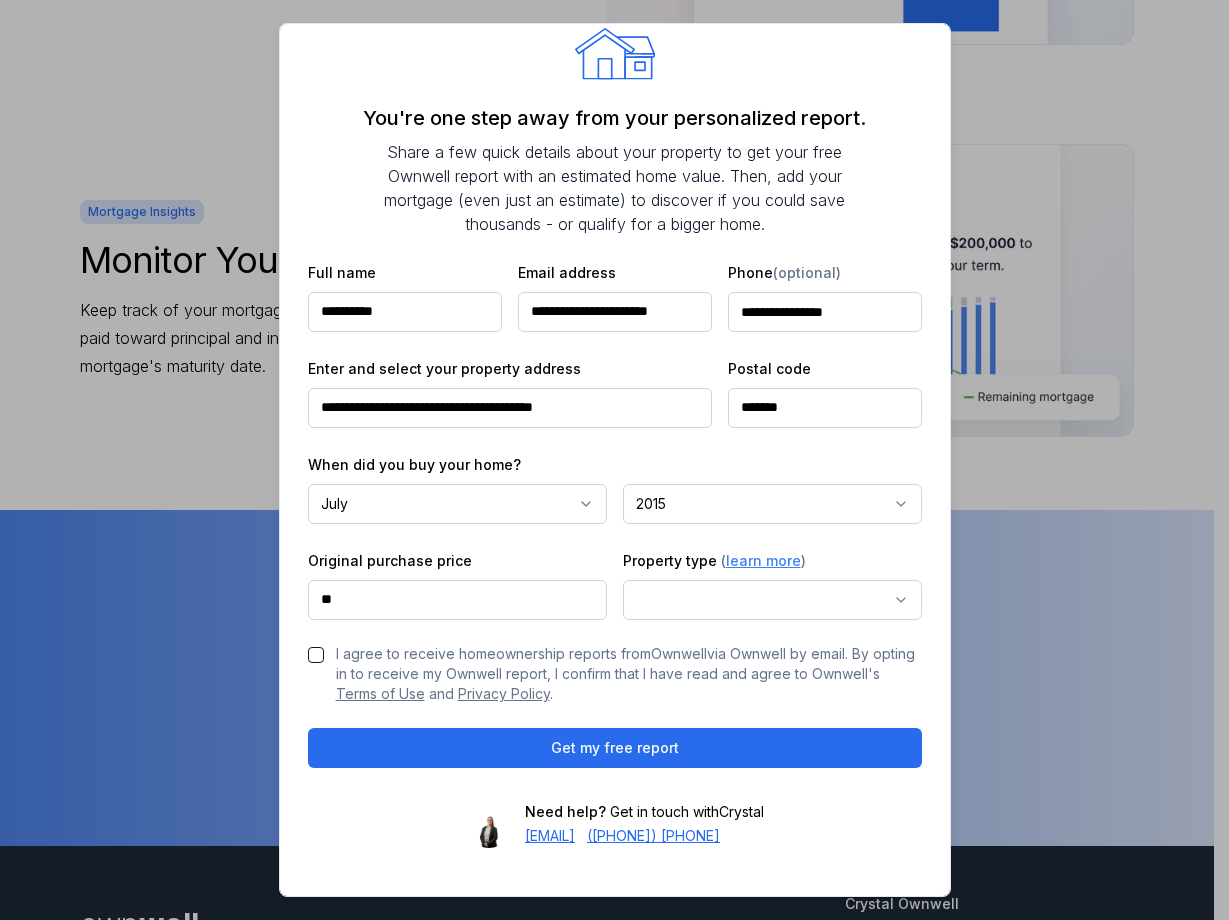 click on "**" at bounding box center (457, 600) 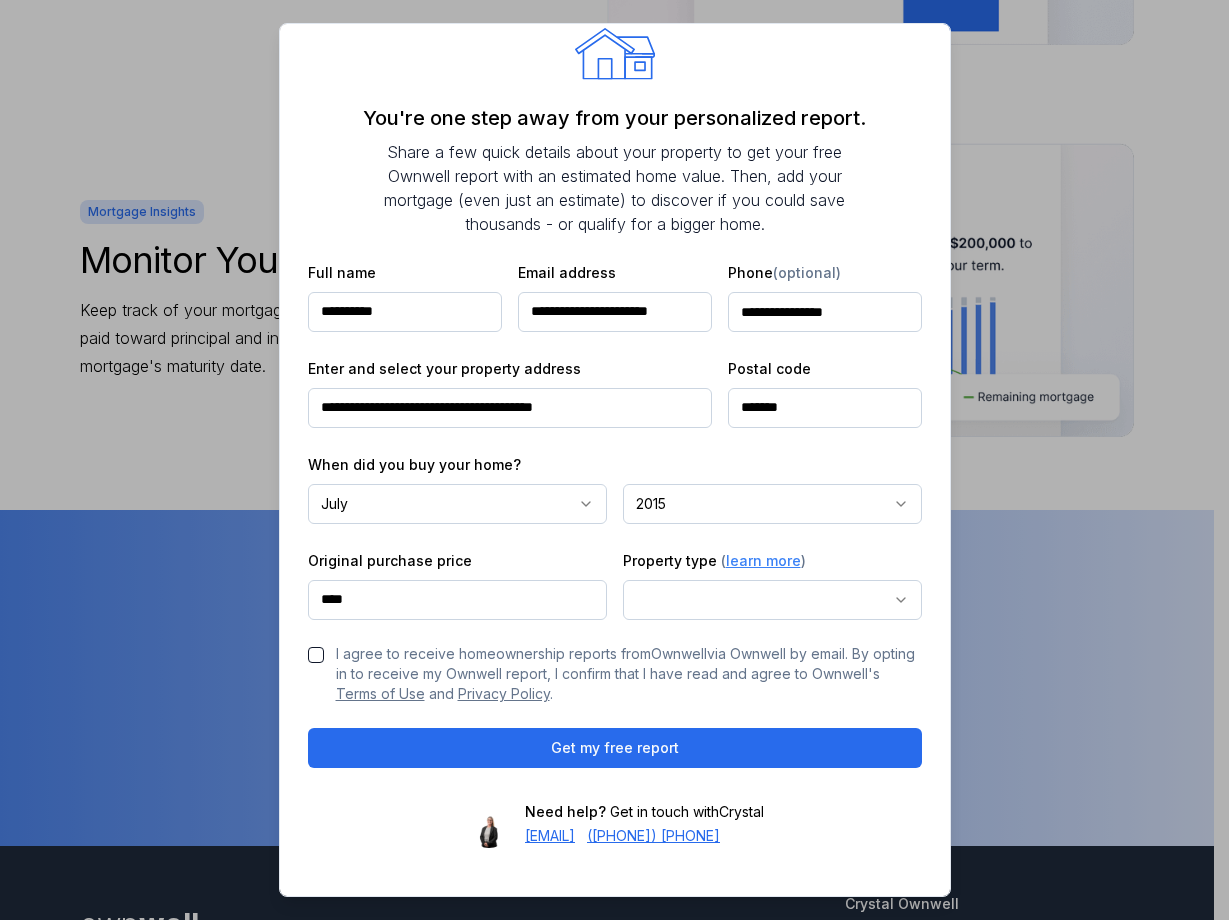 type on "**********" 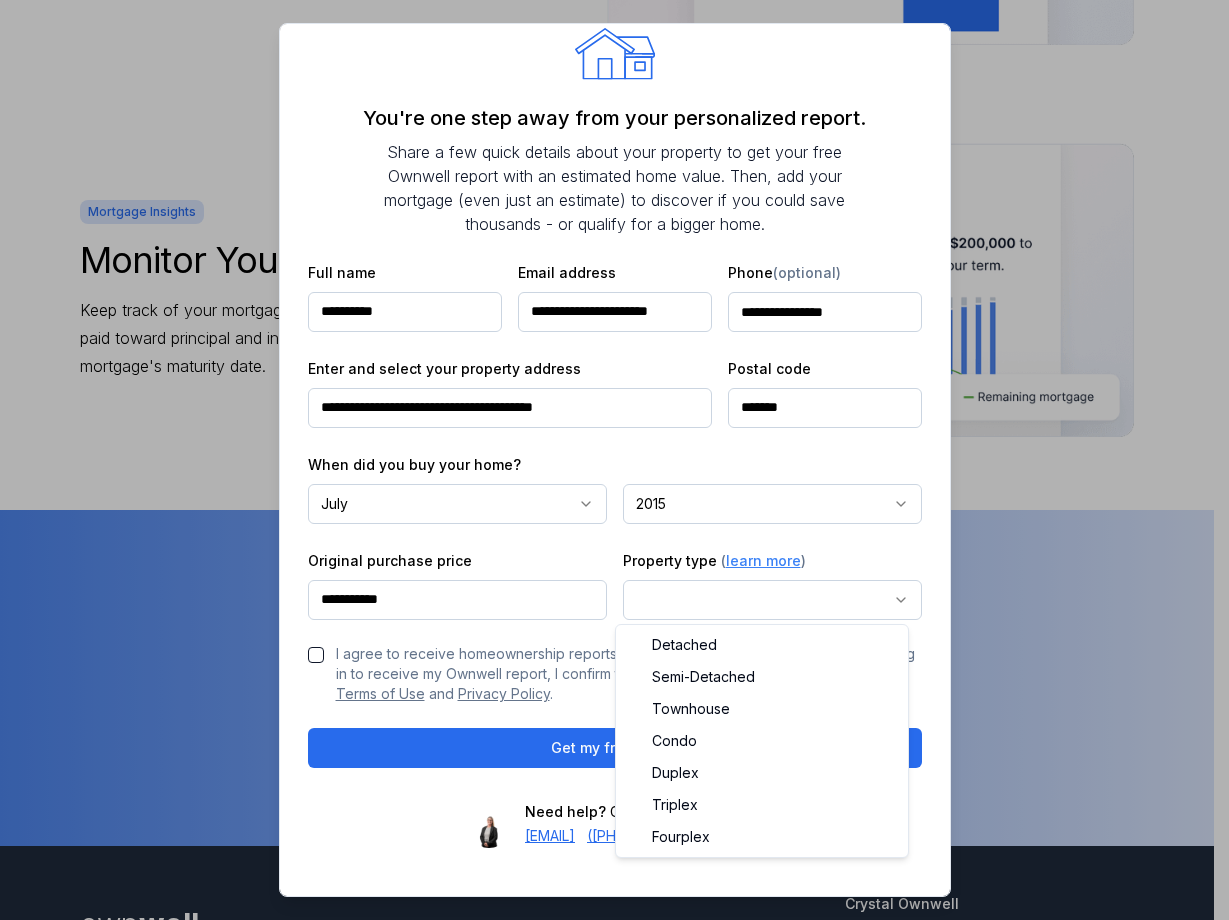 click on "own well Unlock the full potential of your home Whether you'd like to upgrade to a bigger home, tap into equity for a renovation, or save thousands on your mortgage, Ownwell's personalized reports empower you with actionable insights to build wealth, save money, and take charge of your homeownership journey. Stay up to date with your home's current value, explore mortgage savings opportunities, and see how much equity you could access for future investments—all in one monthly report. Get my free report See How the Ownwell Report Helps You Save Money and Build Wealth Price Estimate Monitor Your Home's Value Stay updated with monthly home price estimates. Savings Potential Identify Interest Savings Opportunities Discover opportunities to reduce interest payments and save thousands on your mortgage. Purchasing Power Track Your Purchasing Power See if upgrading to a bigger or better home is within reach, based on your home equity and current mortgage rates. Home Equity Tap Into Your Home Equity own well Crystal" at bounding box center (607, -677) 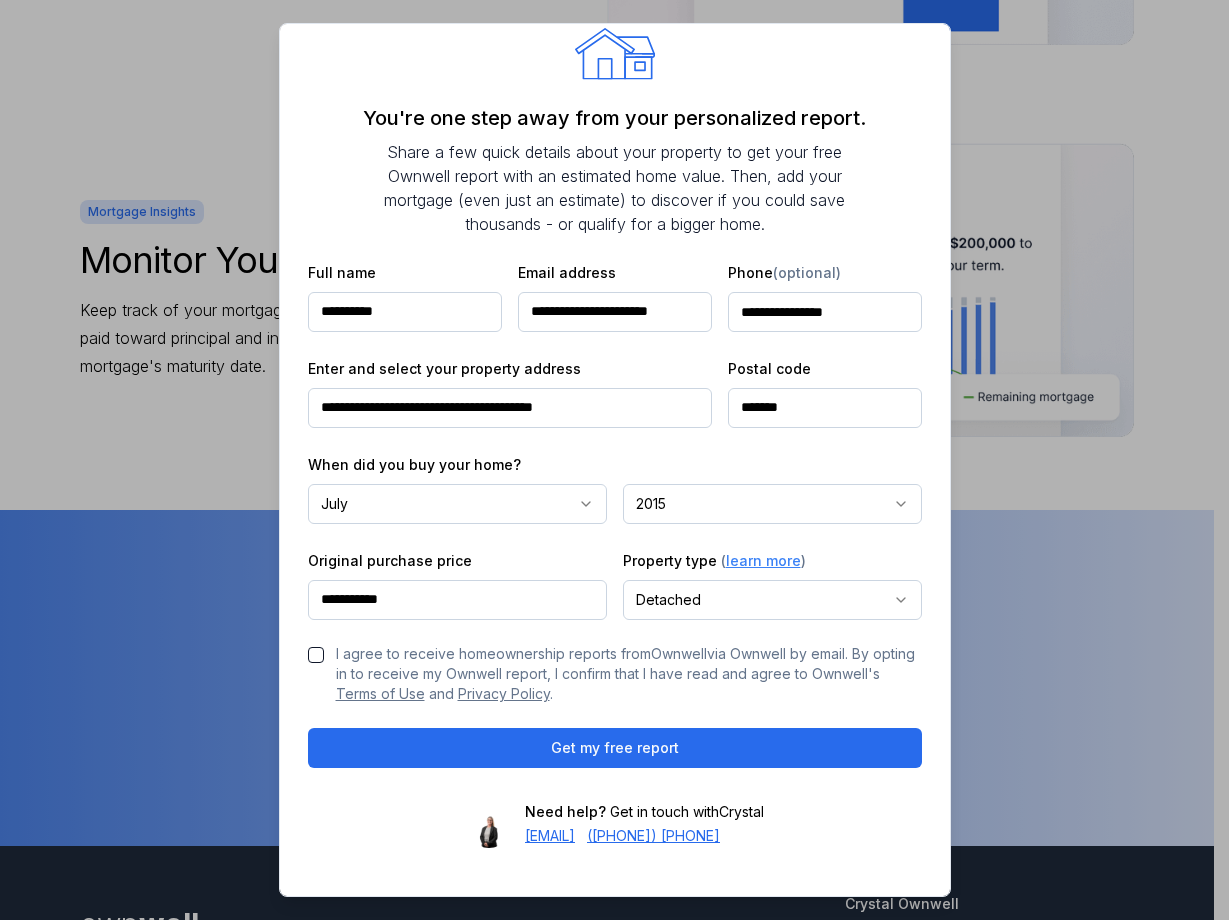 click on "I agree to receive homeownership reports from  Crystal Simons  via Ownwell by email. By opting in to receive my Ownwell report, I confirm that I have read and agree to Ownwell's   Terms of Use   and   Privacy Policy ." at bounding box center [316, 655] 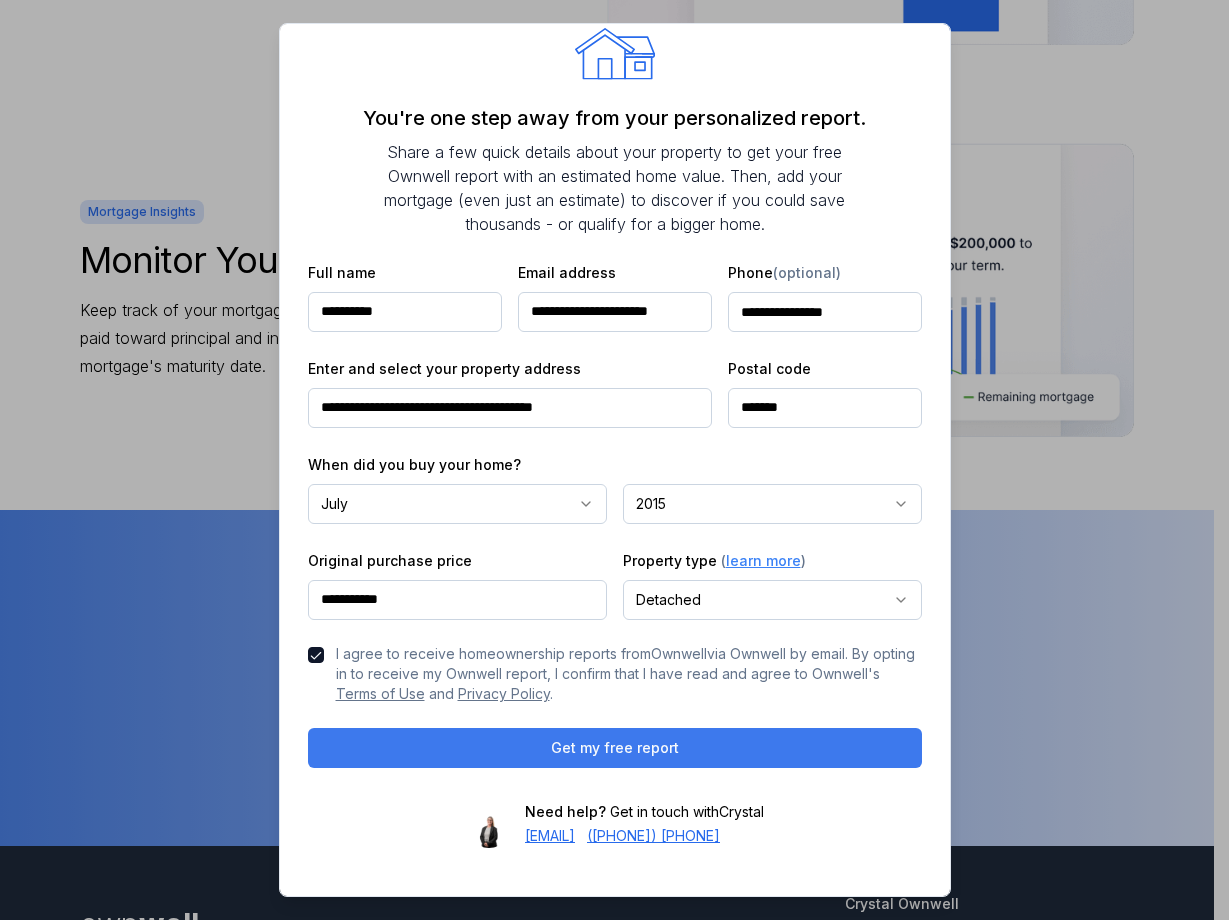 click on "Get my free report" at bounding box center [615, 748] 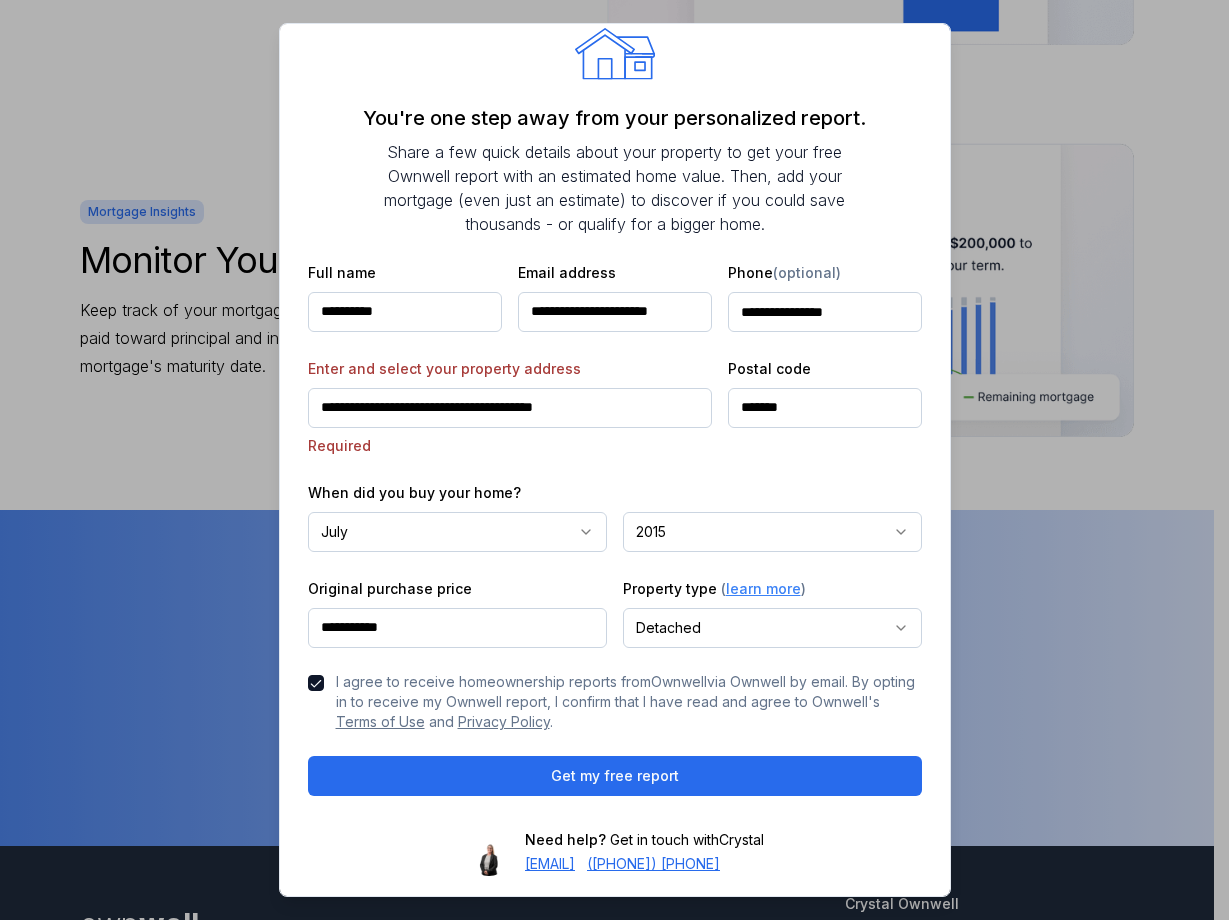 scroll, scrollTop: 72, scrollLeft: 0, axis: vertical 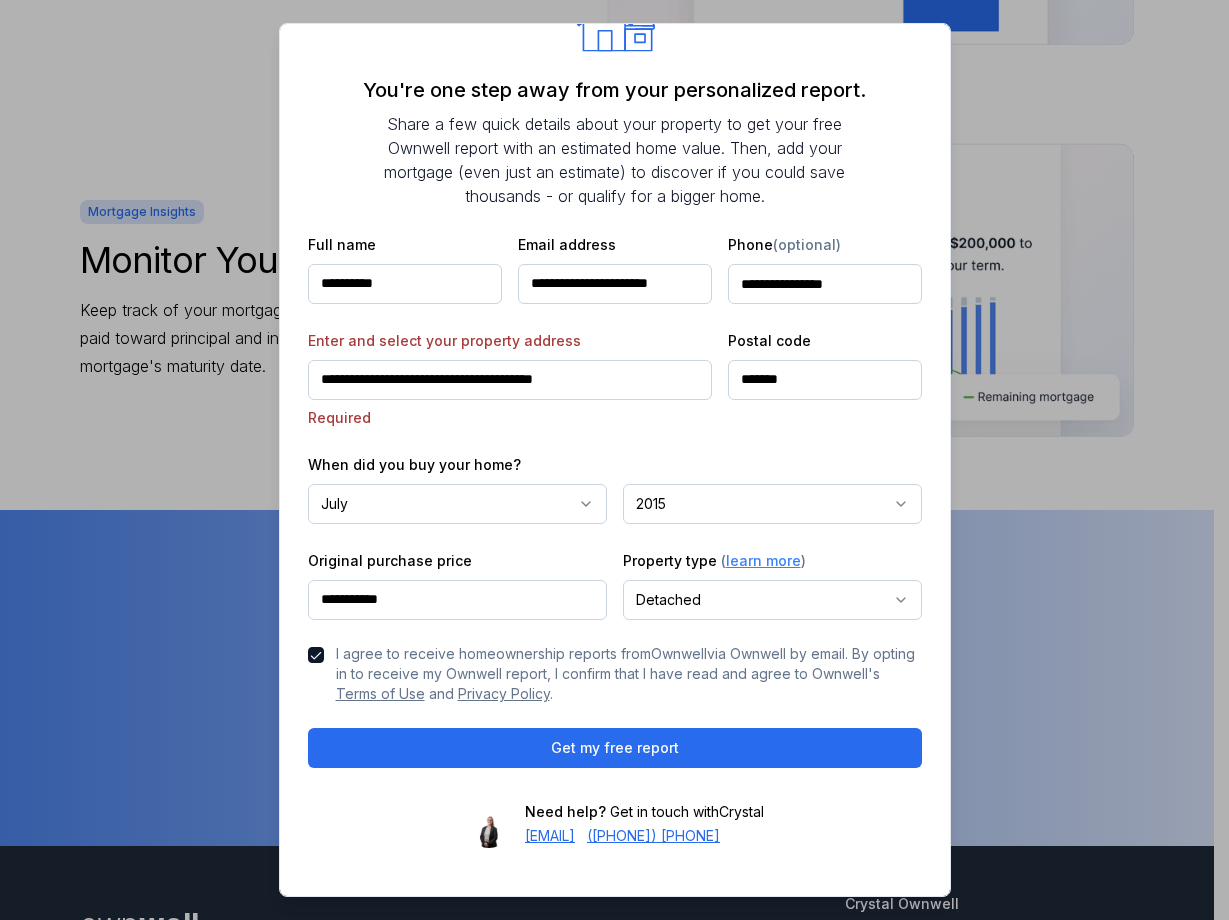 click on "**********" at bounding box center [510, 380] 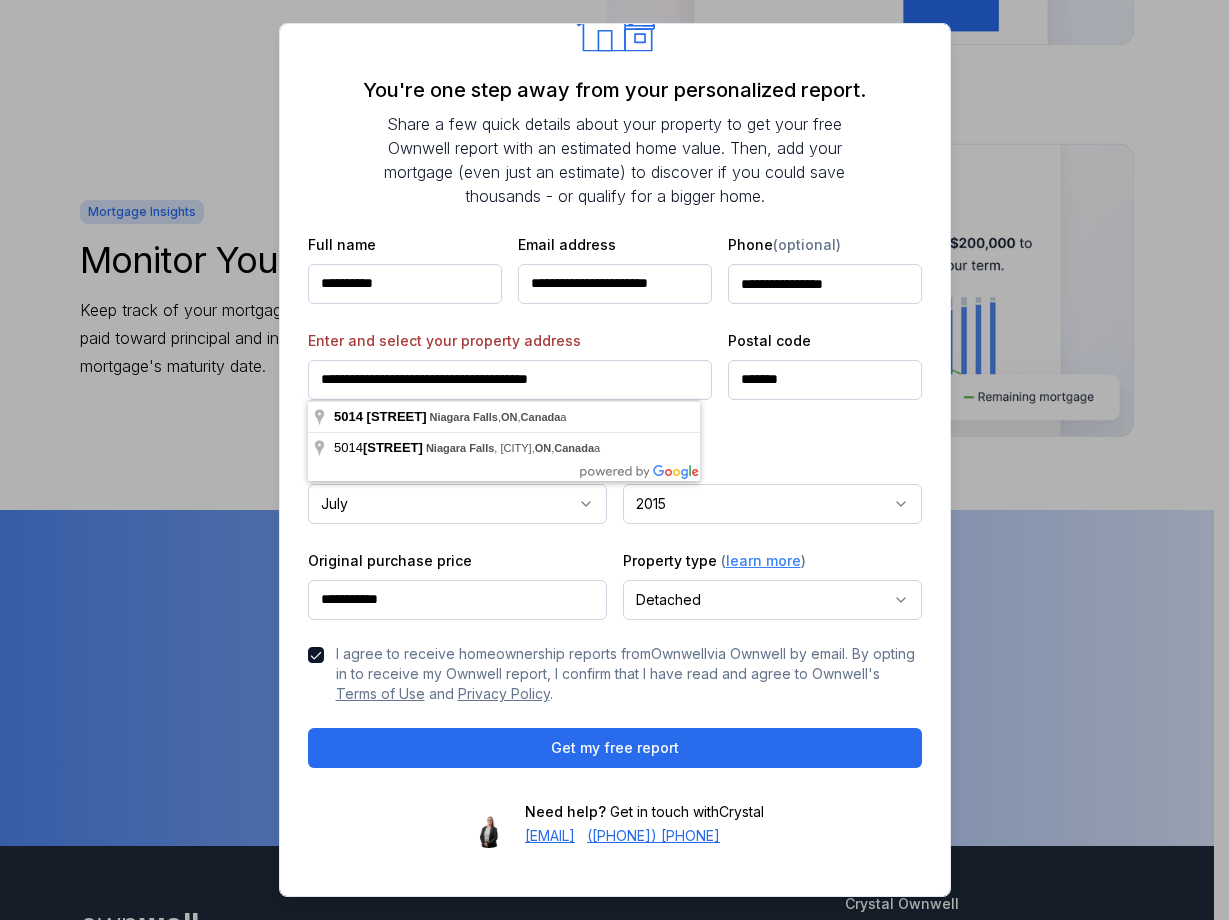 type on "**********" 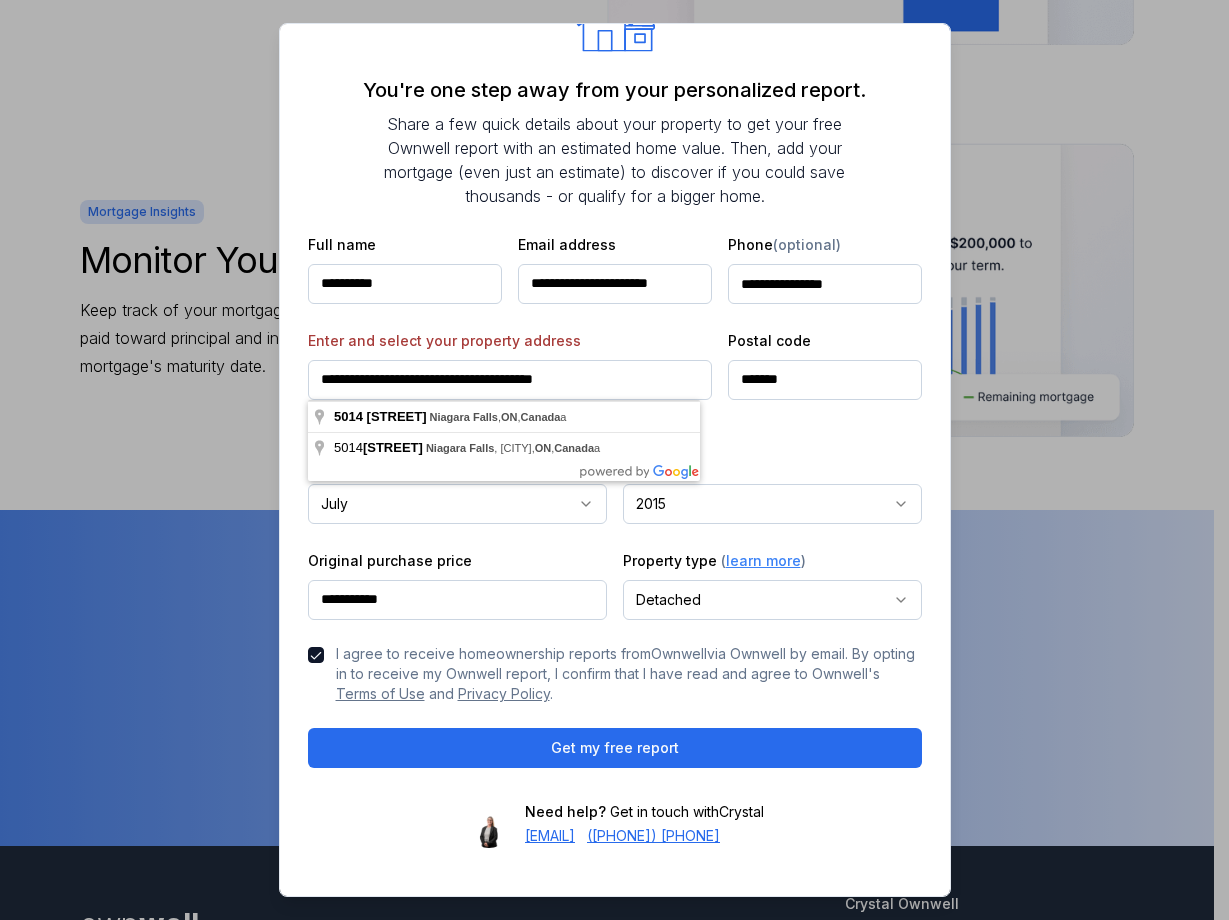 click on "**********" at bounding box center [510, 380] 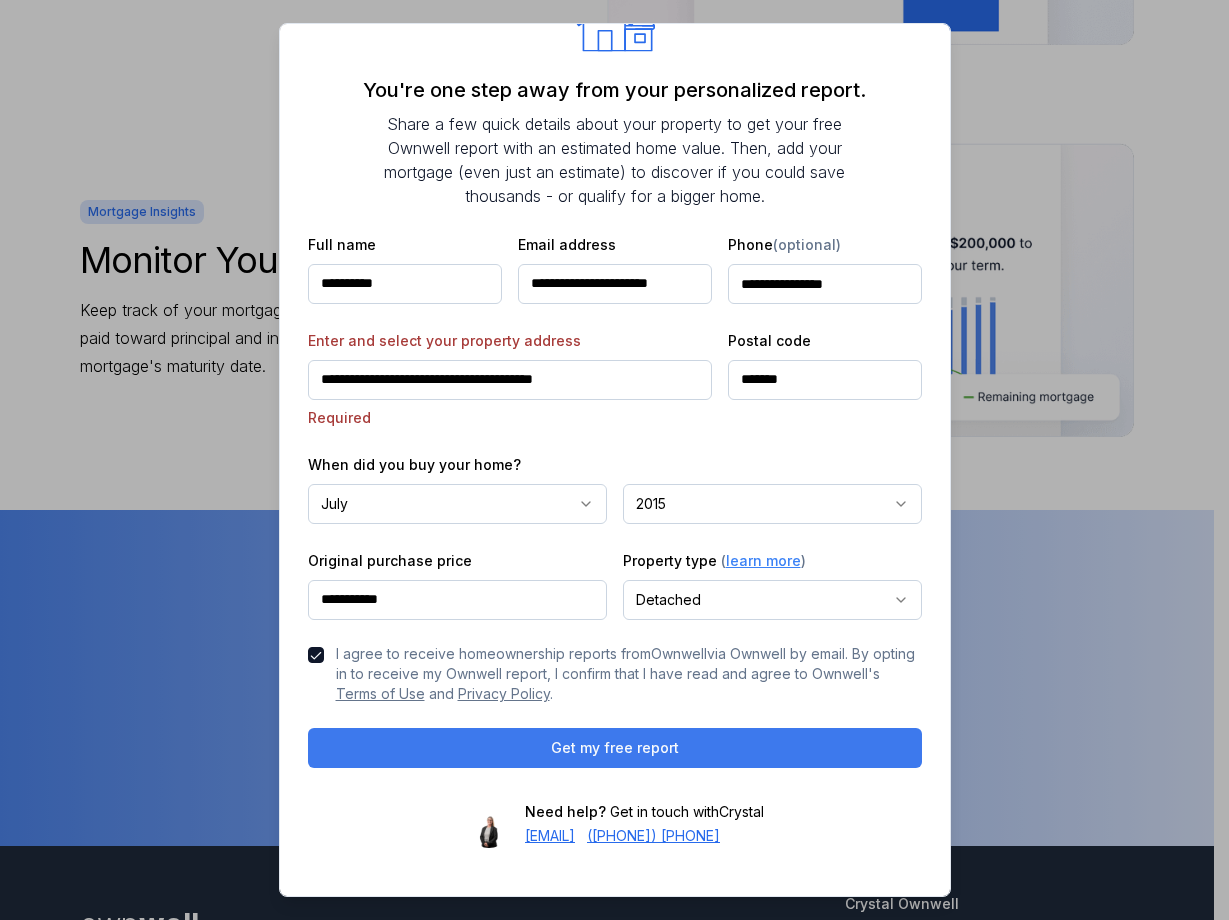 click on "Get my free report" at bounding box center [615, 748] 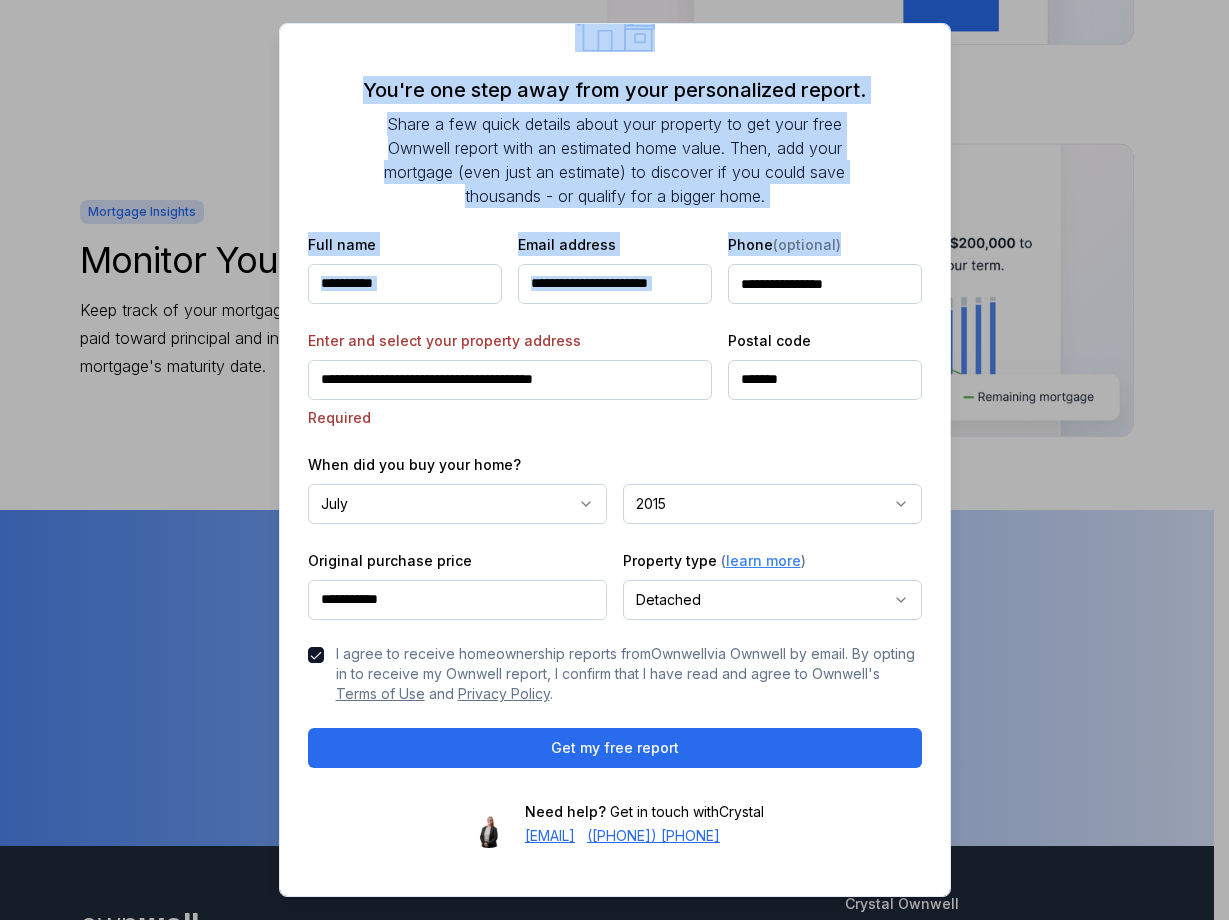 drag, startPoint x: 950, startPoint y: 217, endPoint x: 965, endPoint y: 127, distance: 91.24144 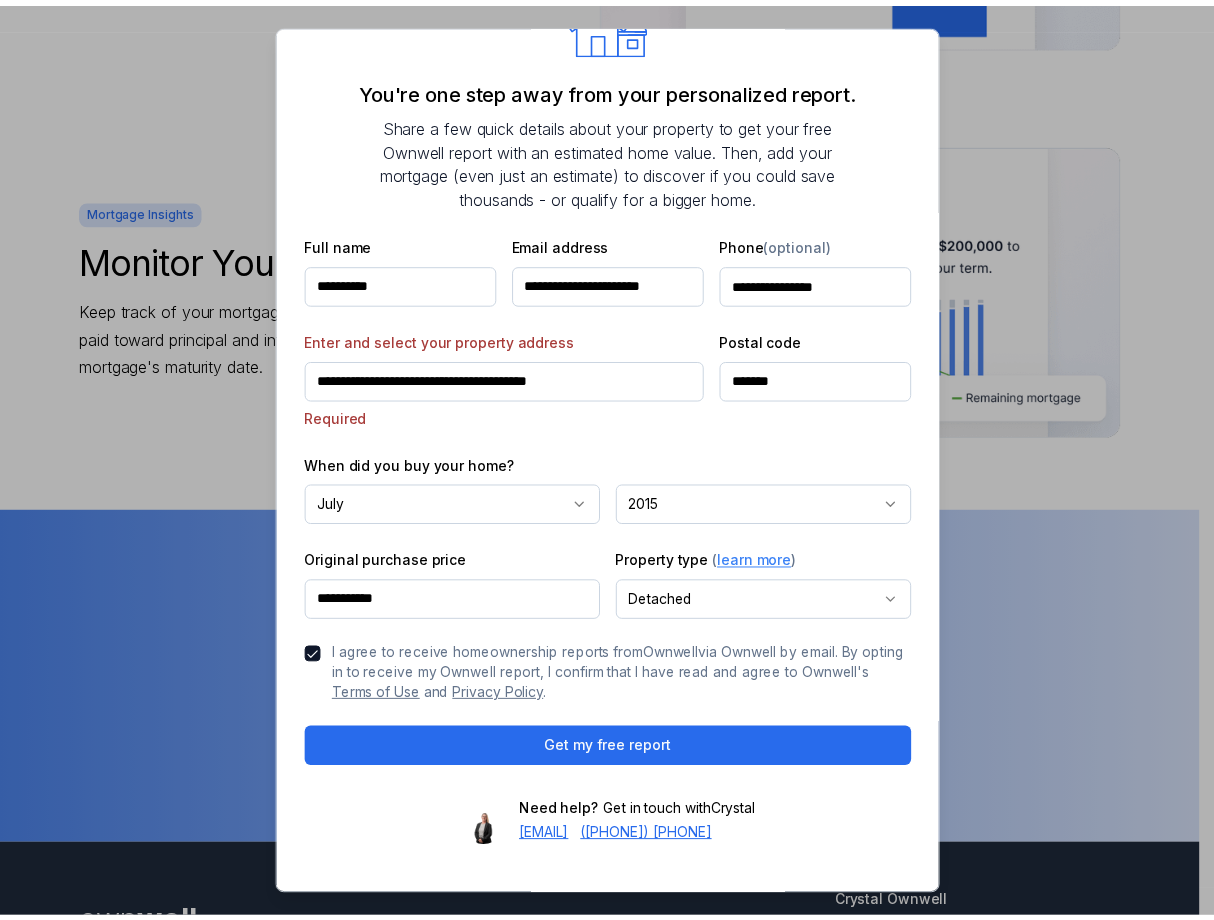 scroll, scrollTop: 0, scrollLeft: 0, axis: both 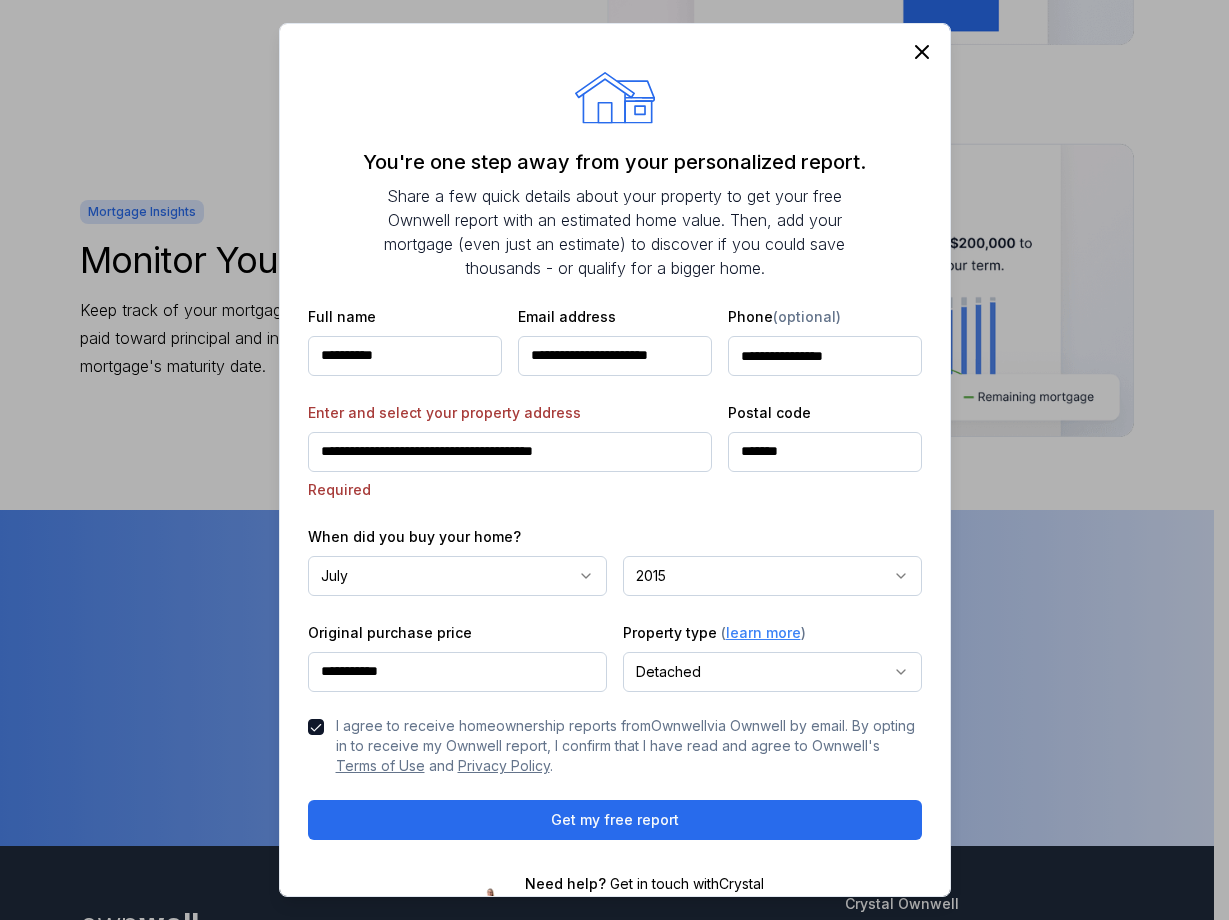 click 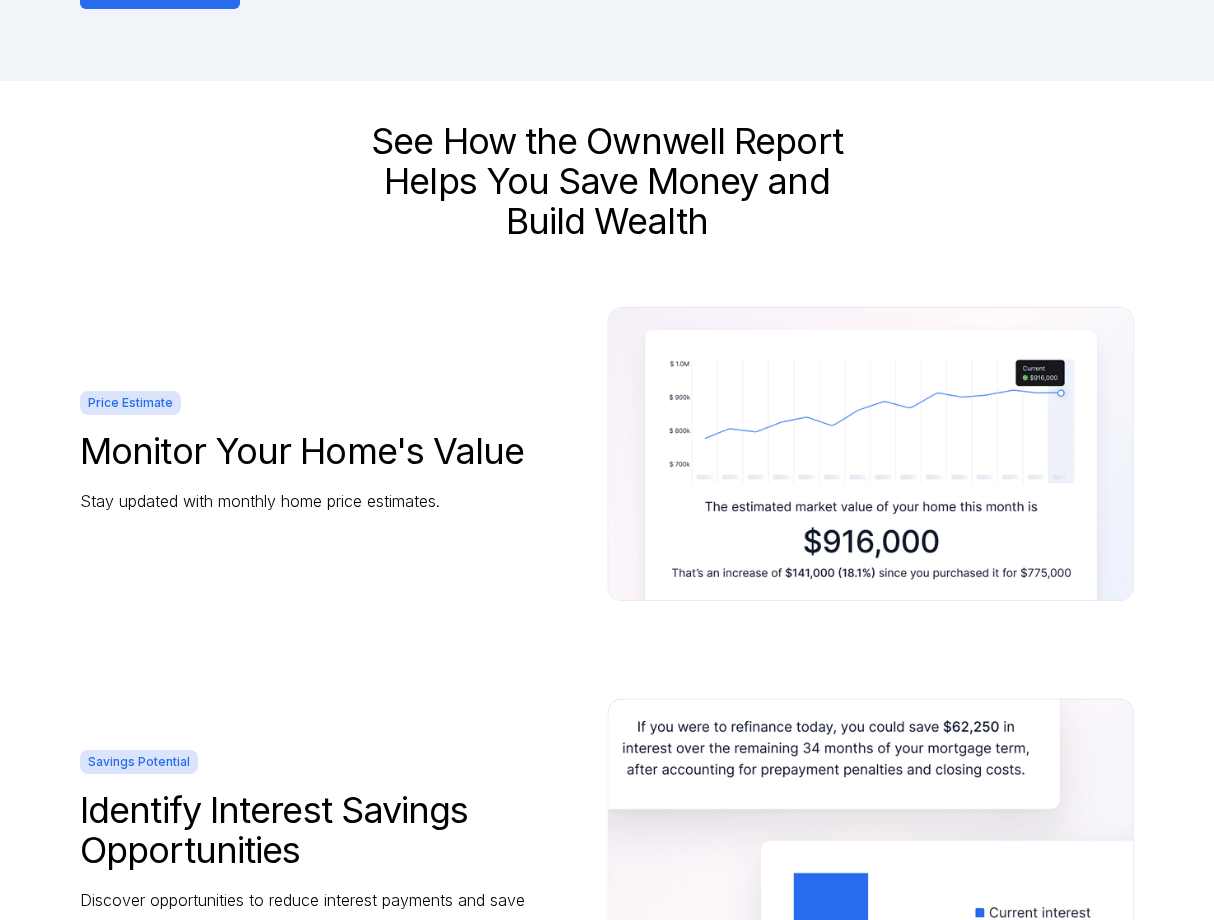 scroll, scrollTop: 133, scrollLeft: 0, axis: vertical 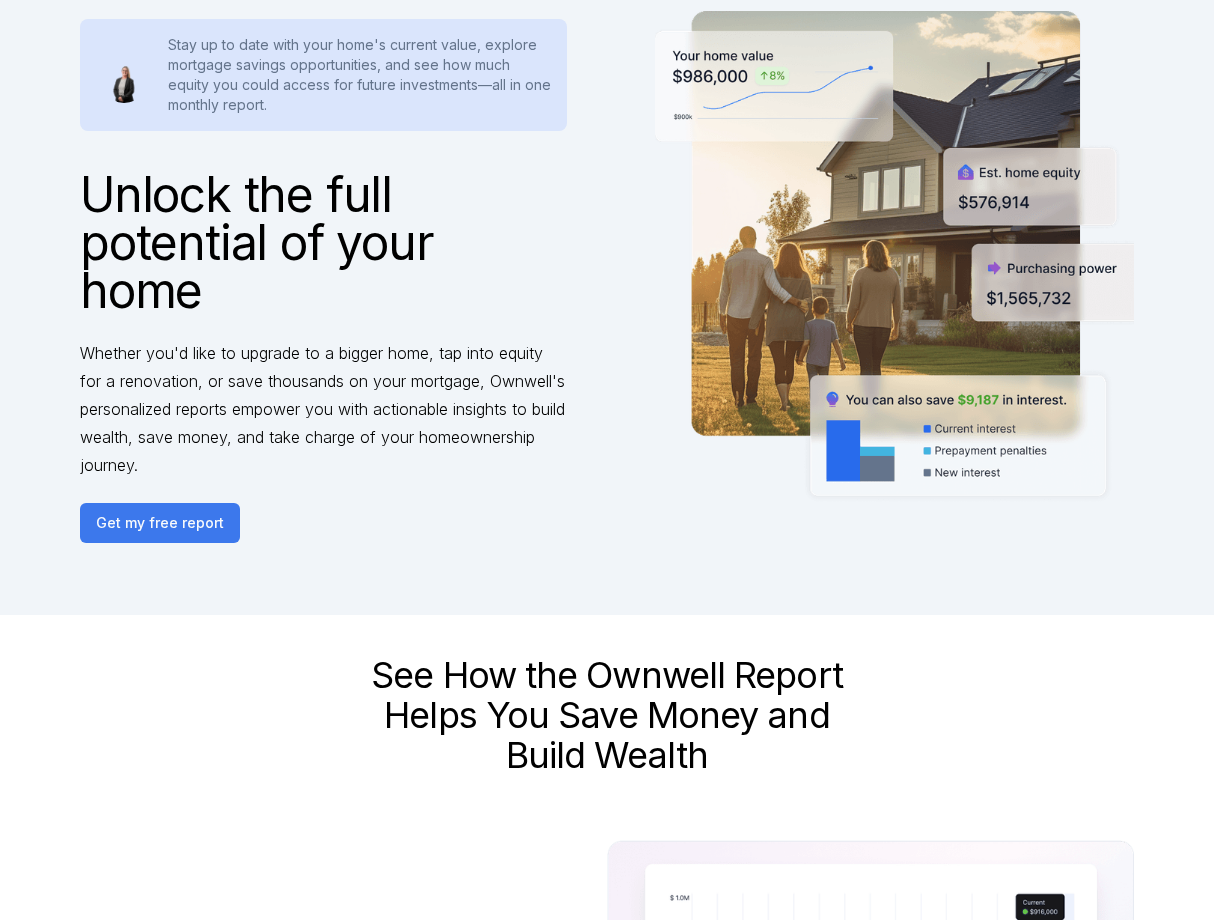 click on "Get my free report" at bounding box center [160, 523] 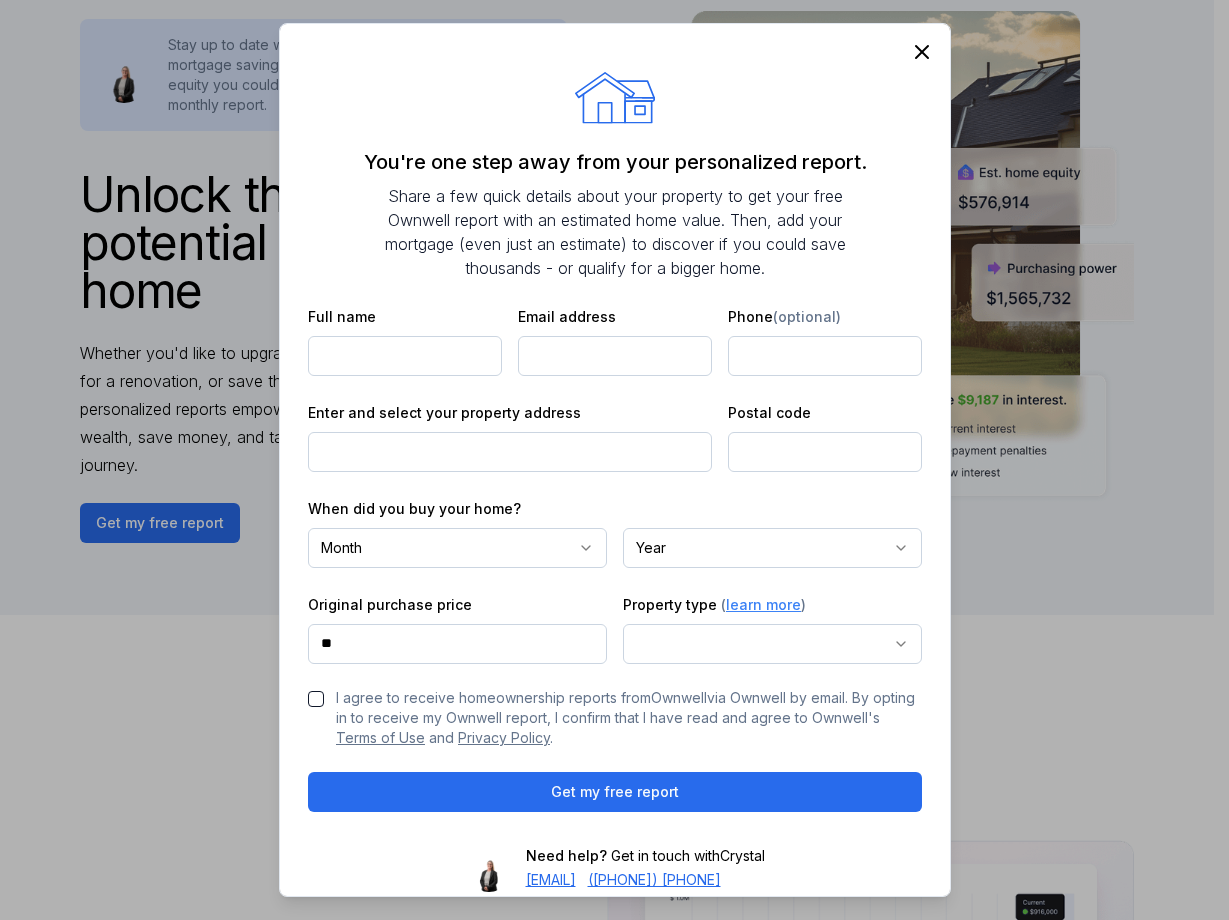 click 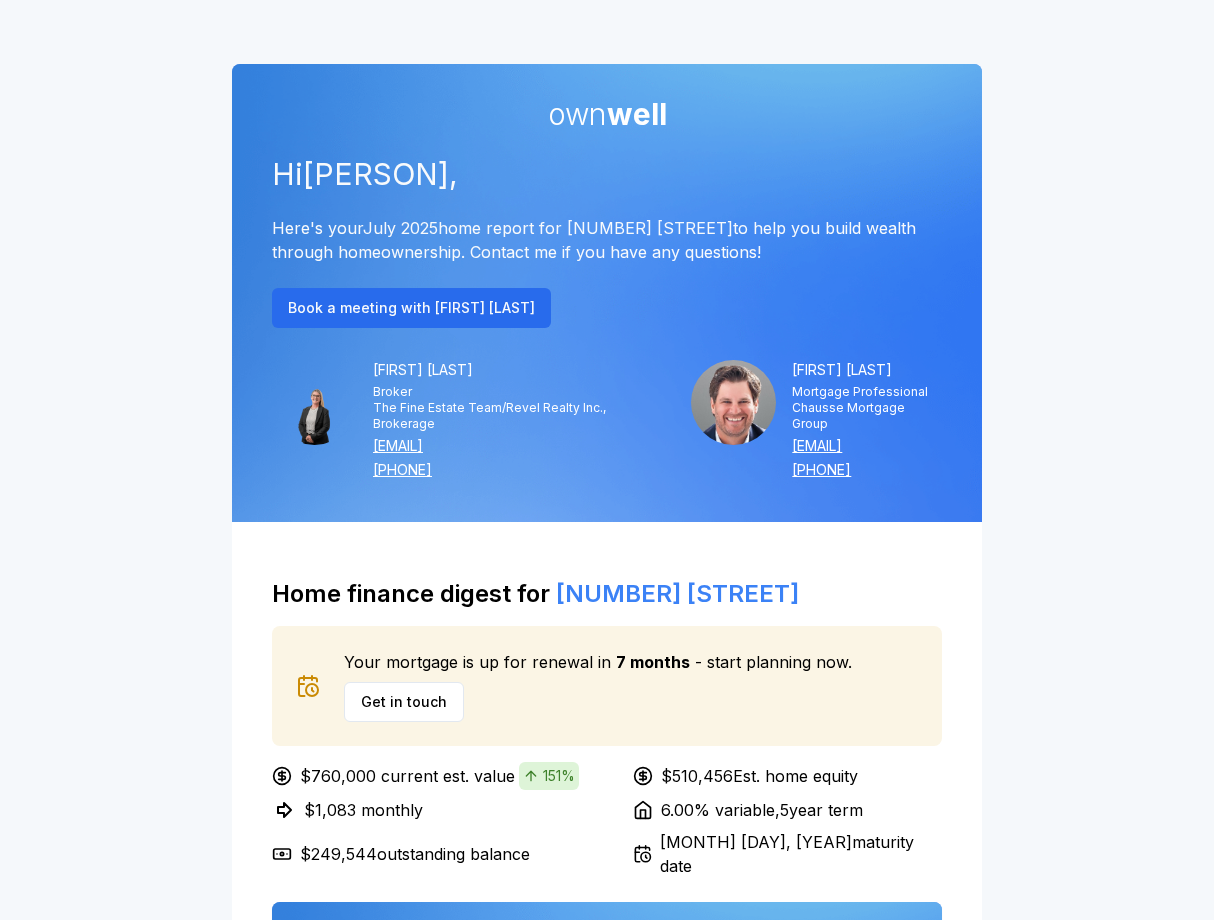 scroll, scrollTop: 0, scrollLeft: 0, axis: both 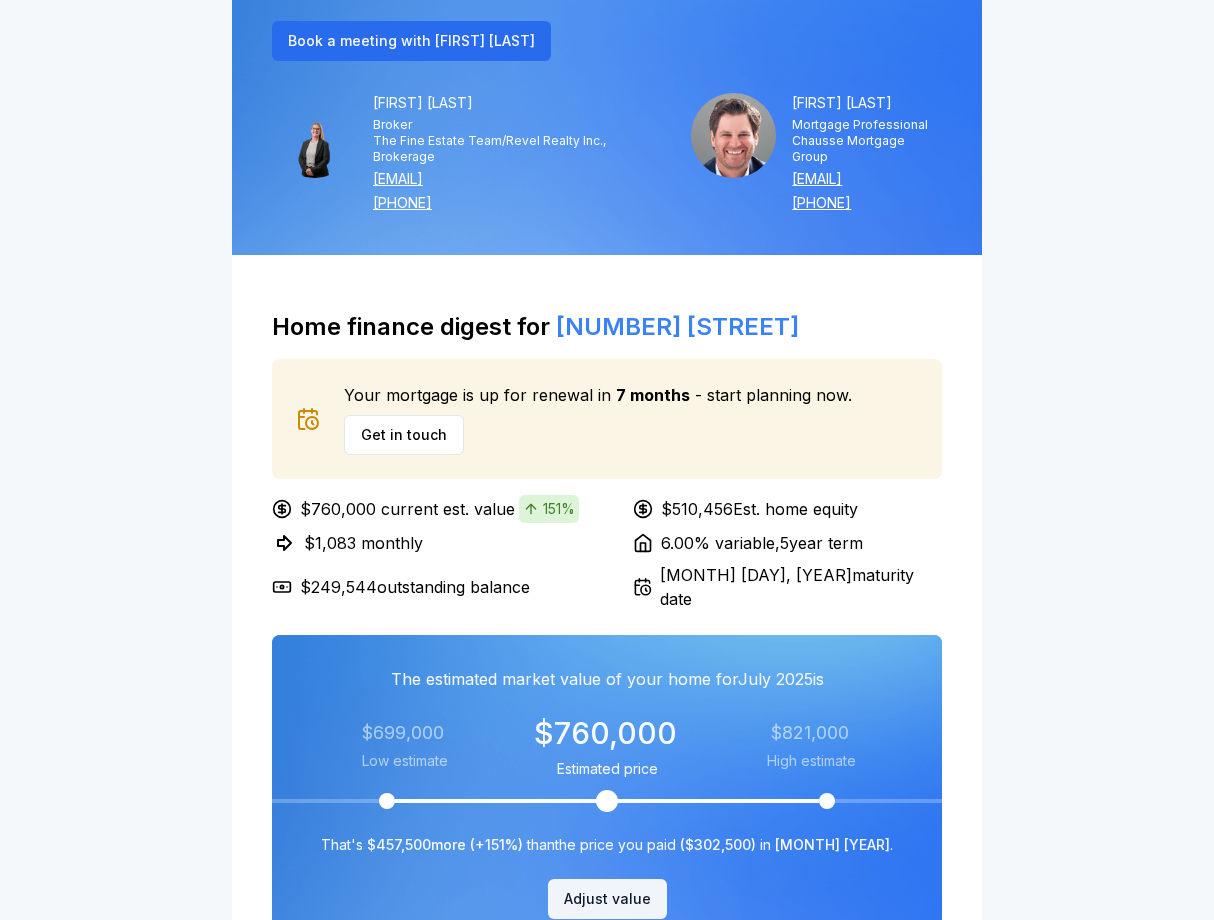 click on "Home finance digest for   [NUMBER] [STREET] Your mortgage is up for renewal in   [NUMBER]   months   - start planning now. Get in touch $760,000   current est. value 151% $510,456  Est. home equity $1,083   monthly 6.00%   variable ,  5  year term $249,544  outstanding balance [MONTH] [DAY], [YEAR]  maturity date The estimated market value of your home for  [MONTH] [YEAR]  is $699,000 Low estimate $760,000 Estimated price $821,000 High estimate $760,000 Estimated price $699,000 Low estimate $821,000 High estimate That's   $457,500  more (+ 151% )   than  the price you paid   ( $302,500 )   in   [MONTH] [YEAR] . Adjust value [MONTH] [DAY] [MONTH] [YEAR] $200k $400k $600k $800k $1M That's   $457,500  more (+ 151% )   than  the price you paid   ( $302,500 )   in   [MONTH] [YEAR] . Automated estimates only go so far. I can provide a free expert valuation tailored to your home. Want to know its true market value?   Request value Learn about my home price estimate You have a great rate! If you were to switch lenders or refinance today, it may cost you around" at bounding box center [607, 1972] 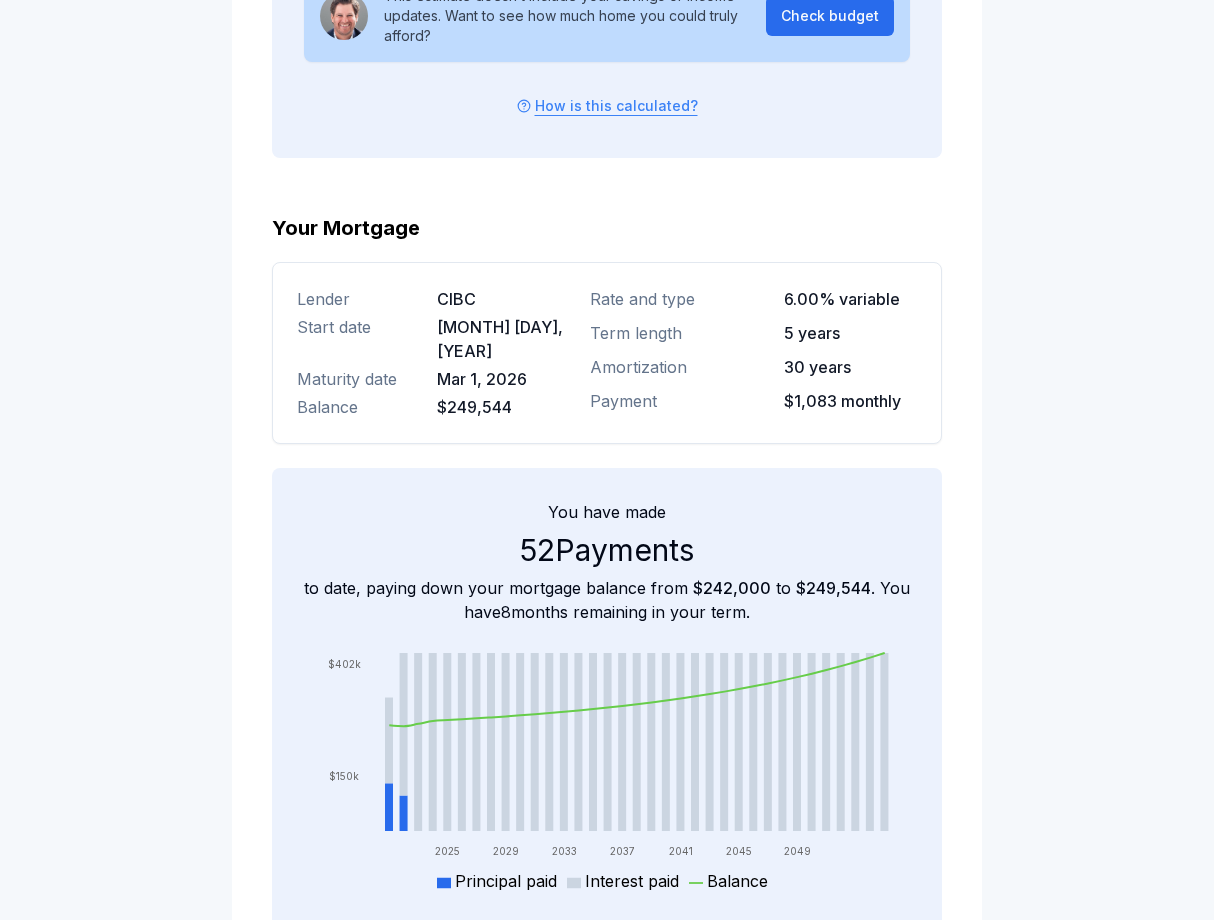 scroll, scrollTop: 2800, scrollLeft: 0, axis: vertical 